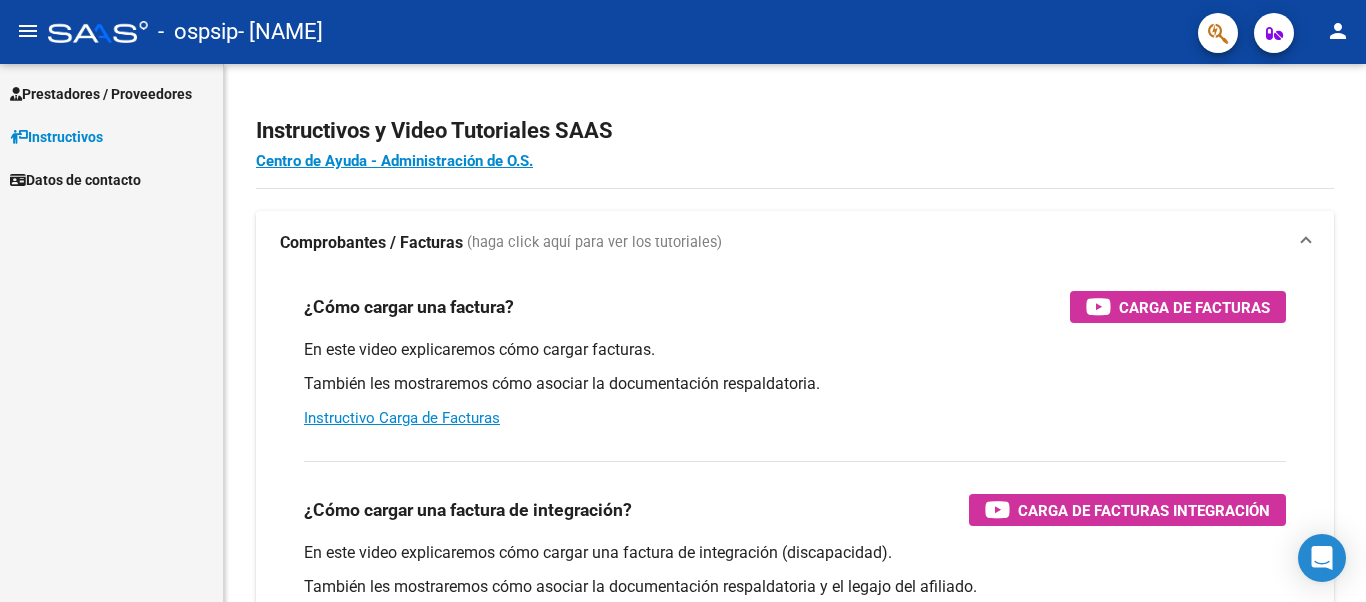 scroll, scrollTop: 0, scrollLeft: 0, axis: both 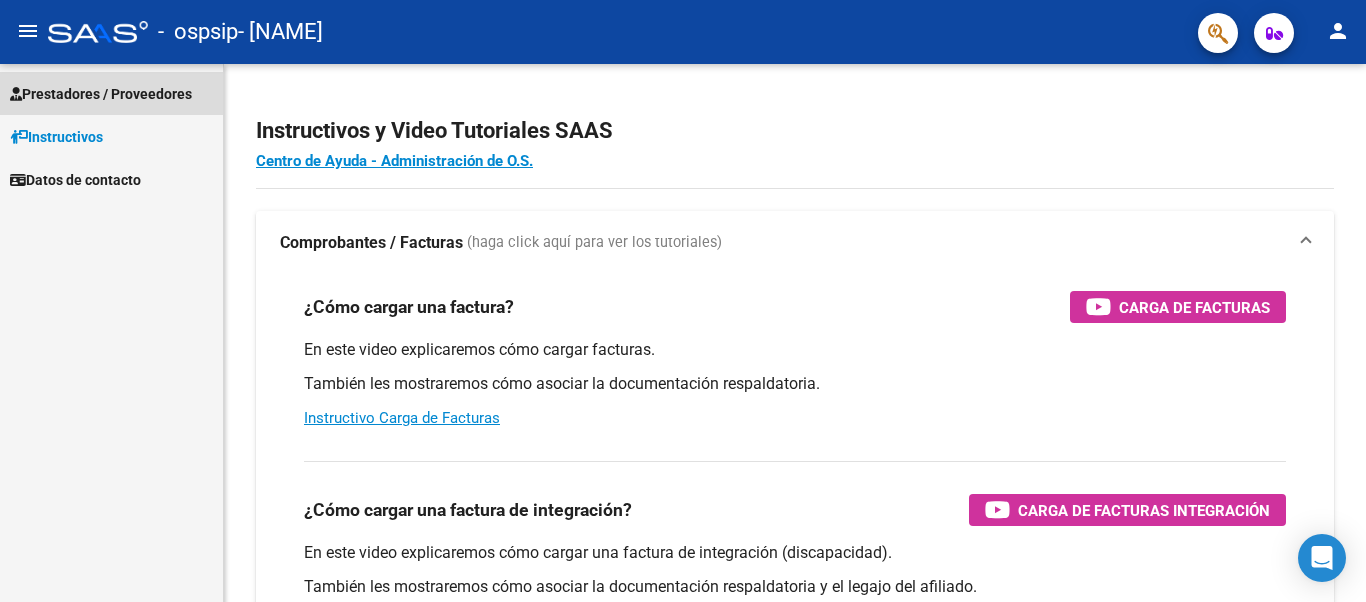 click on "Prestadores / Proveedores" at bounding box center (101, 94) 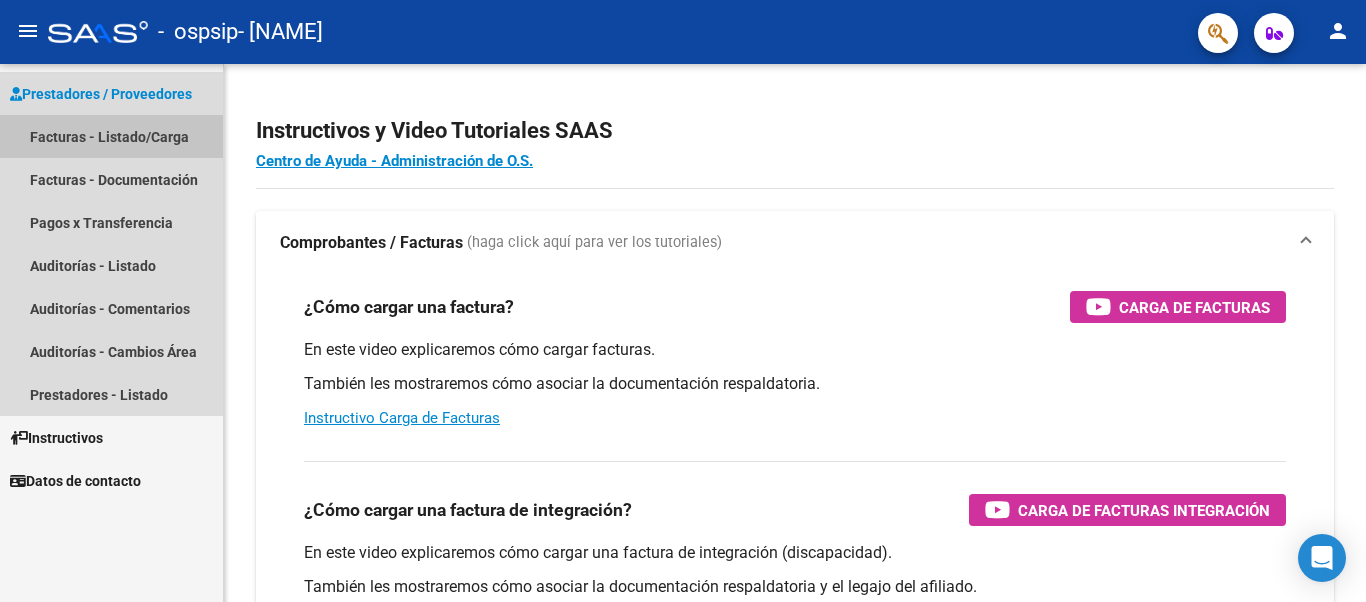 click on "Facturas - Listado/Carga" at bounding box center (111, 136) 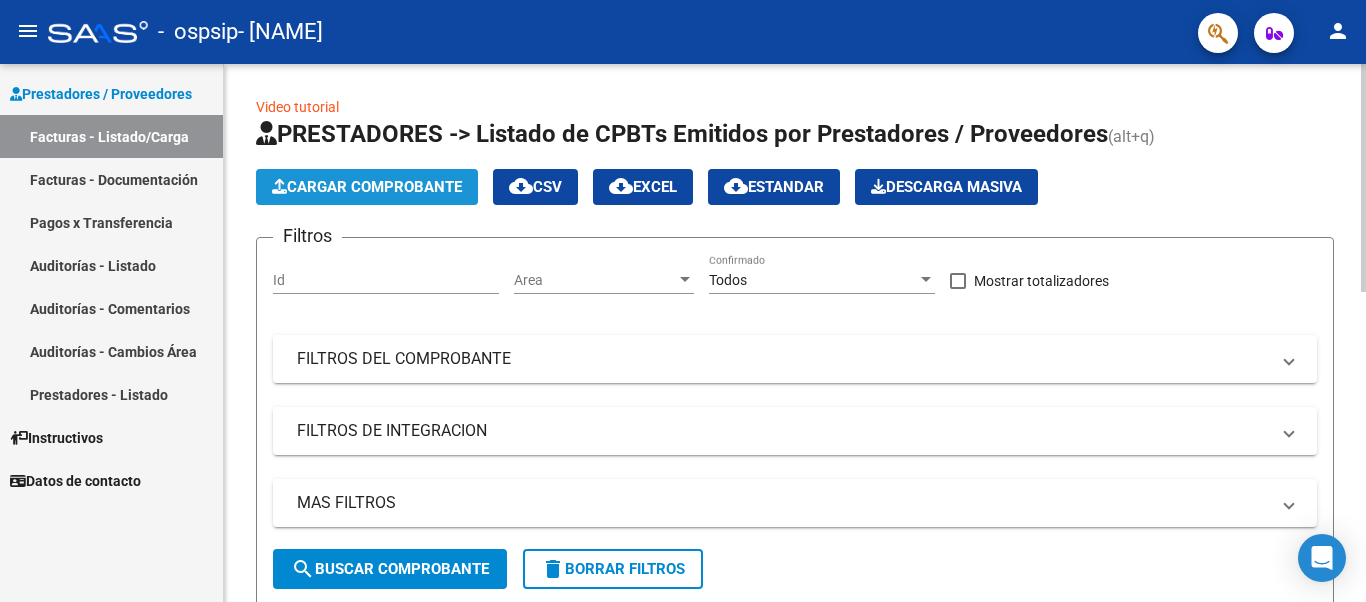 click on "Cargar Comprobante" 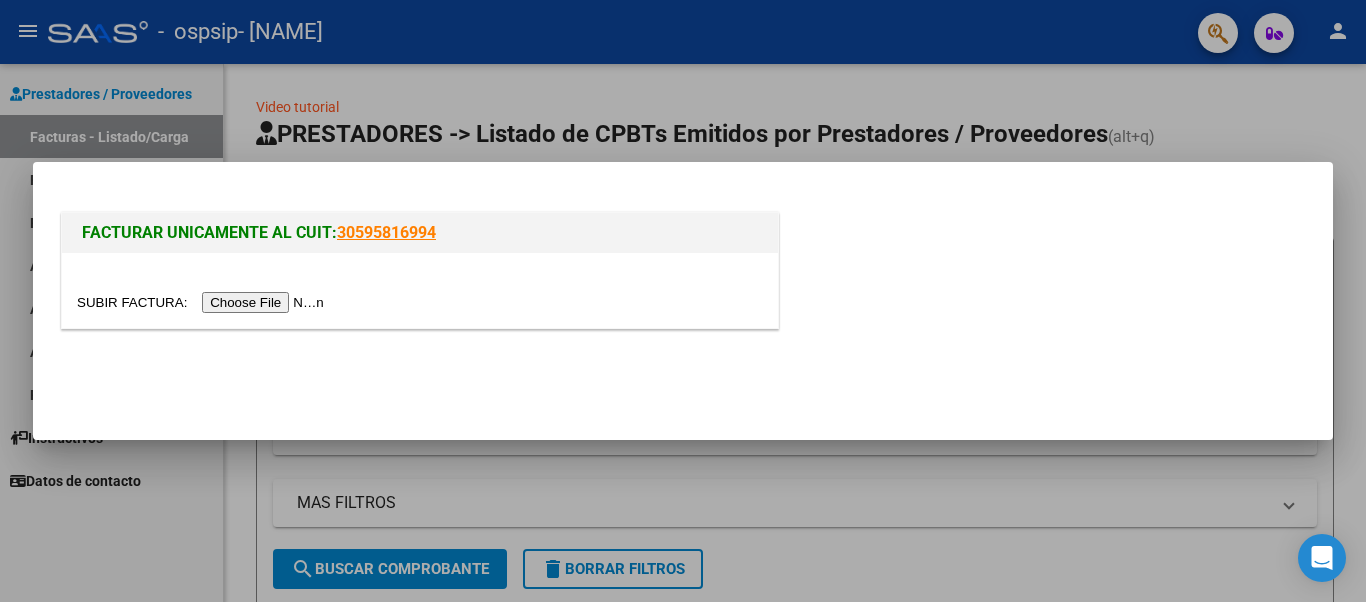 click at bounding box center [203, 302] 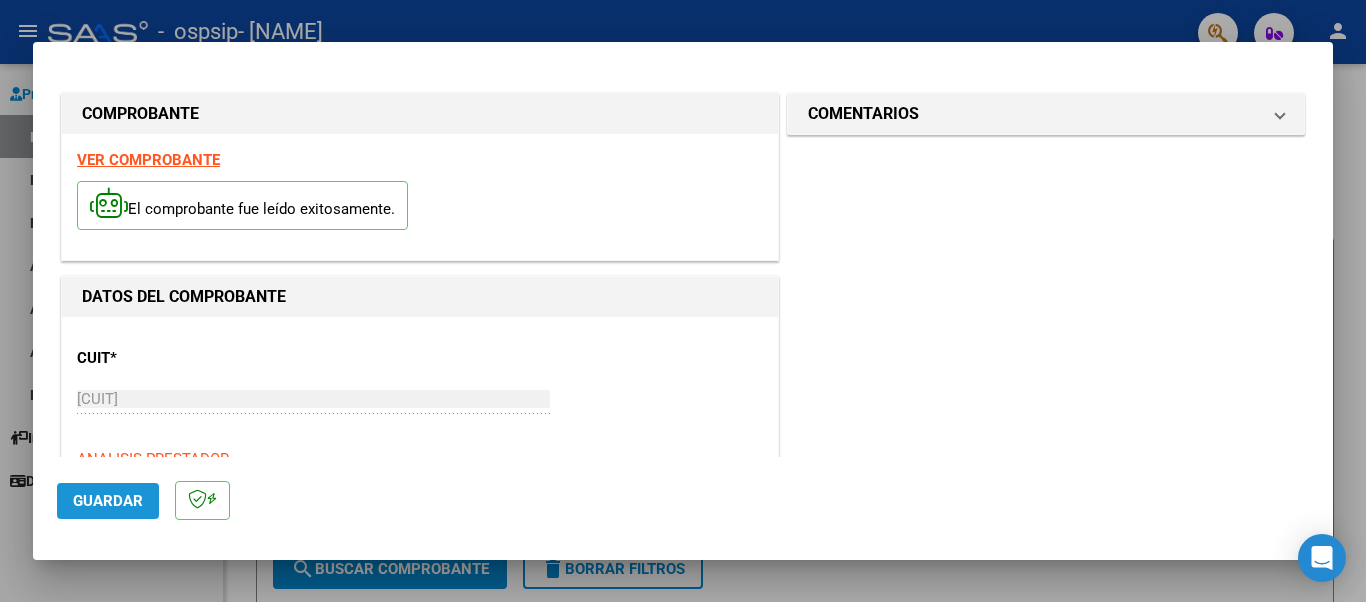 click on "Guardar" 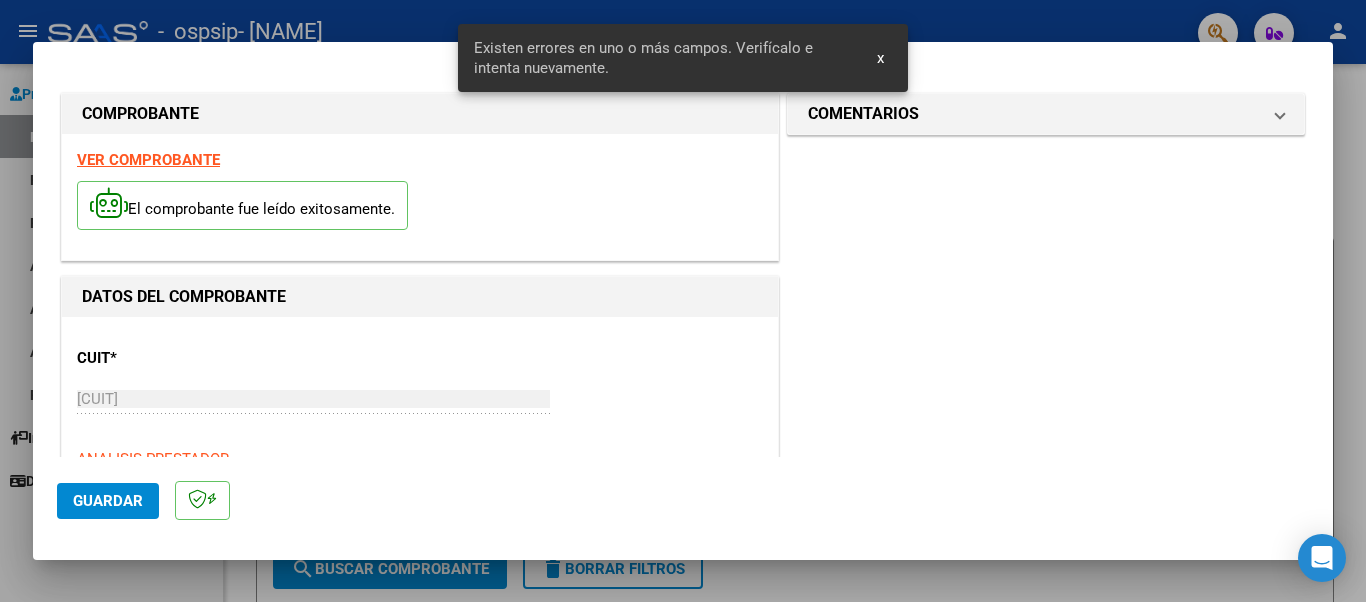 scroll, scrollTop: 463, scrollLeft: 0, axis: vertical 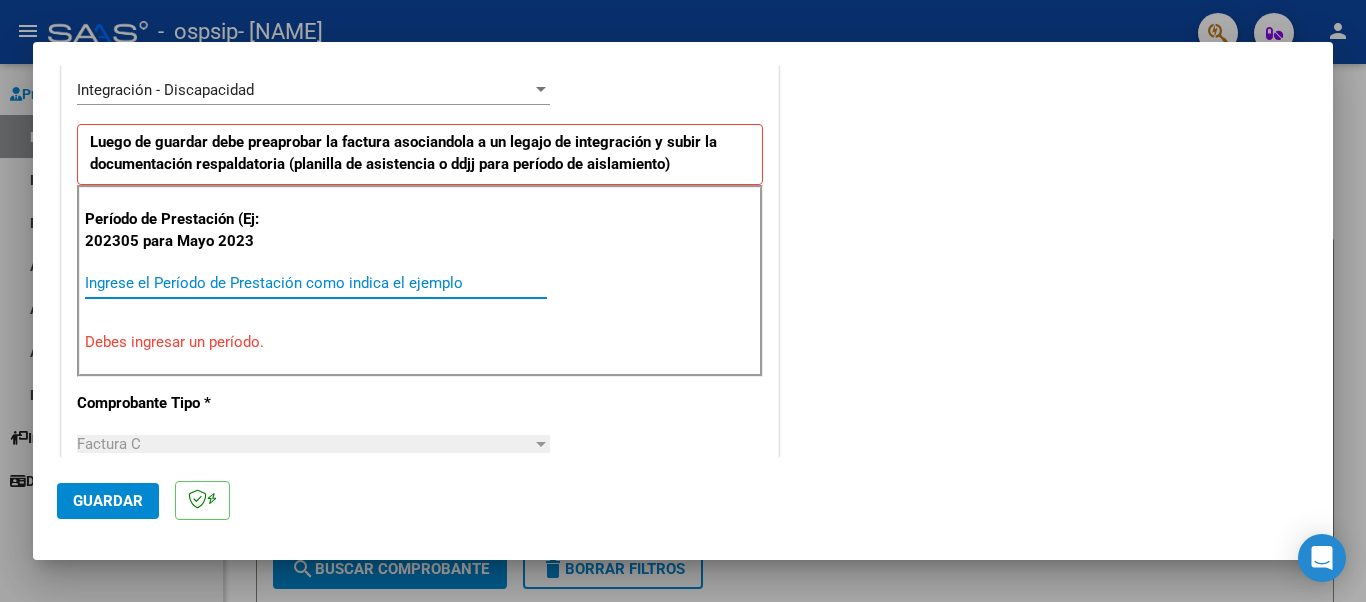 click on "Ingrese el Período de Prestación como indica el ejemplo" at bounding box center (316, 283) 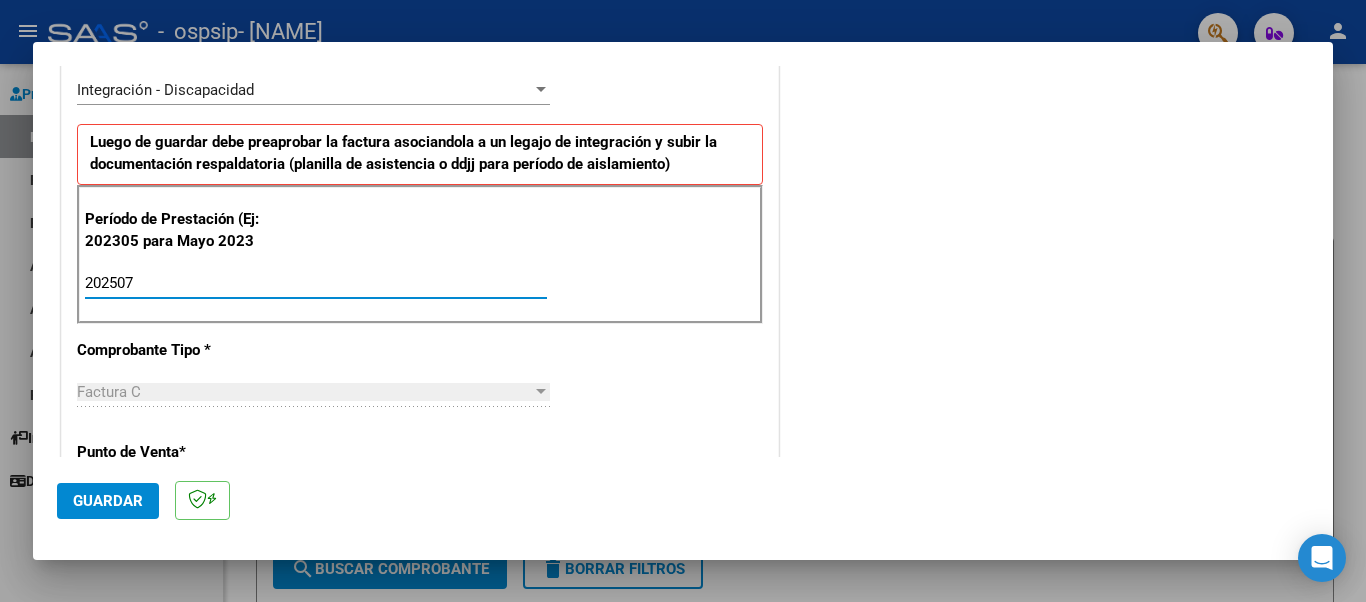 type on "202507" 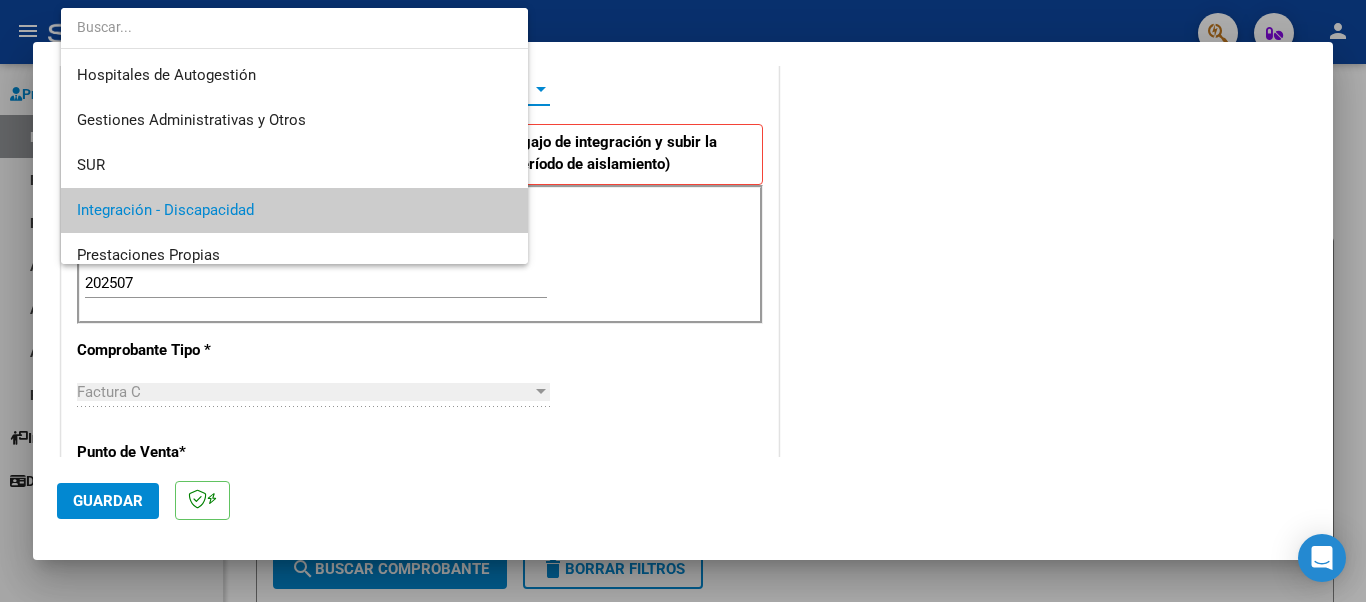 scroll, scrollTop: 120, scrollLeft: 0, axis: vertical 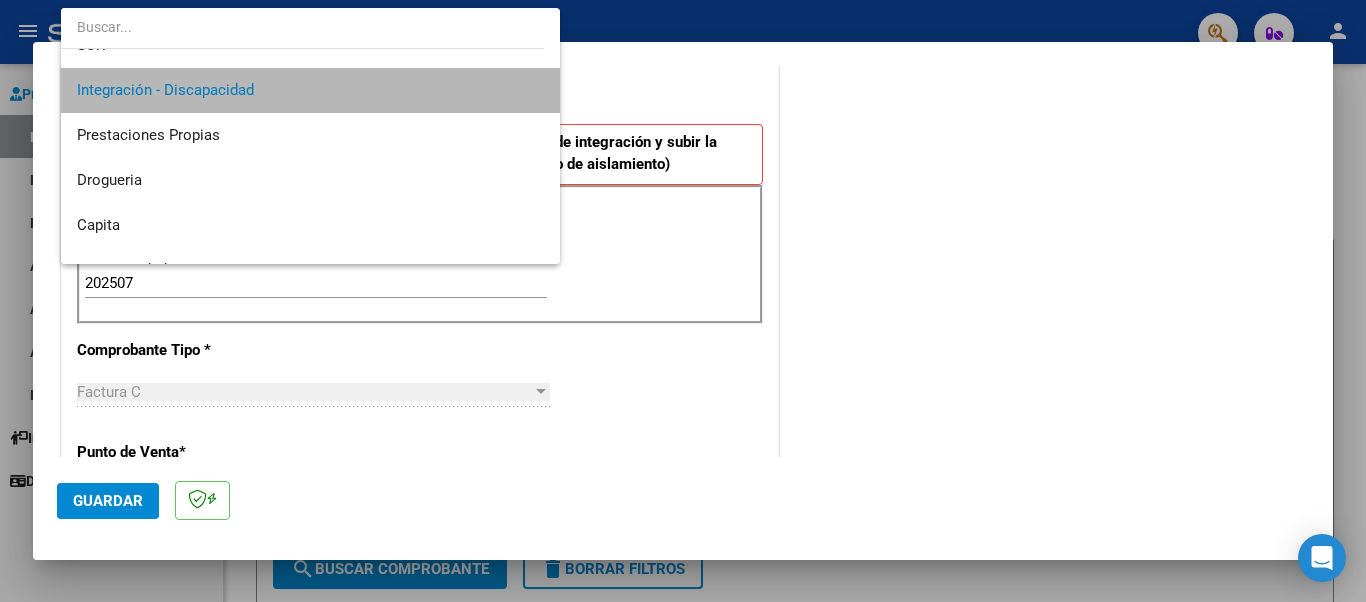 click on "Integración - Discapacidad" at bounding box center [310, 90] 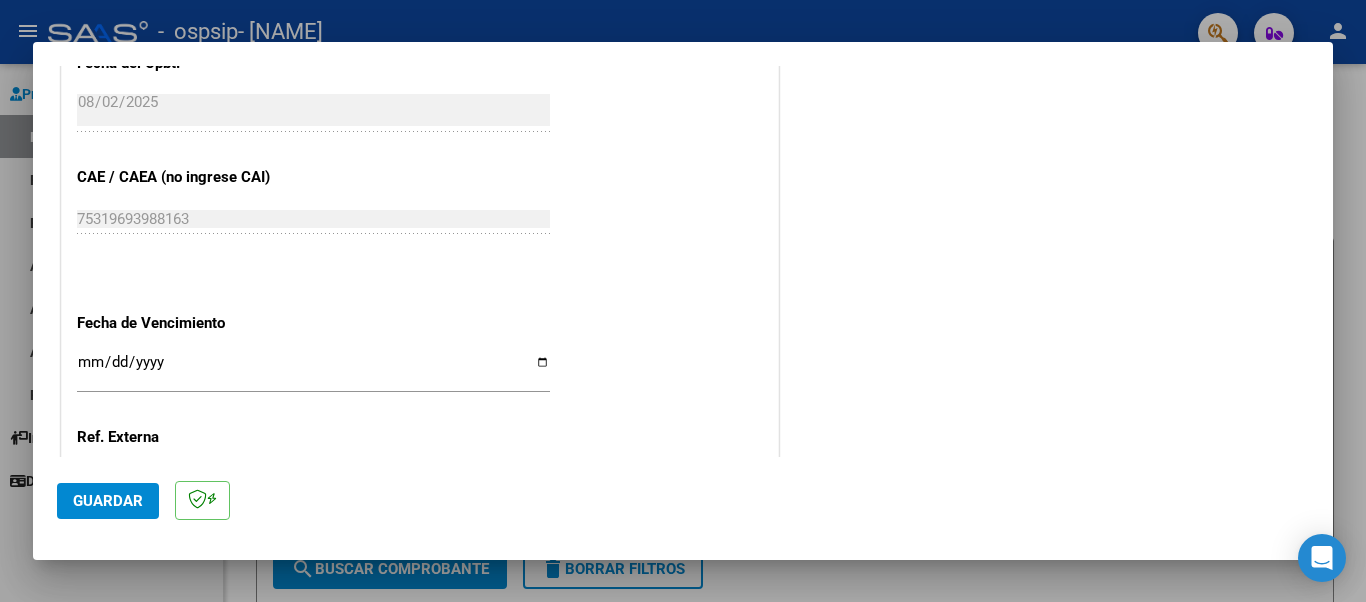 scroll, scrollTop: 1160, scrollLeft: 0, axis: vertical 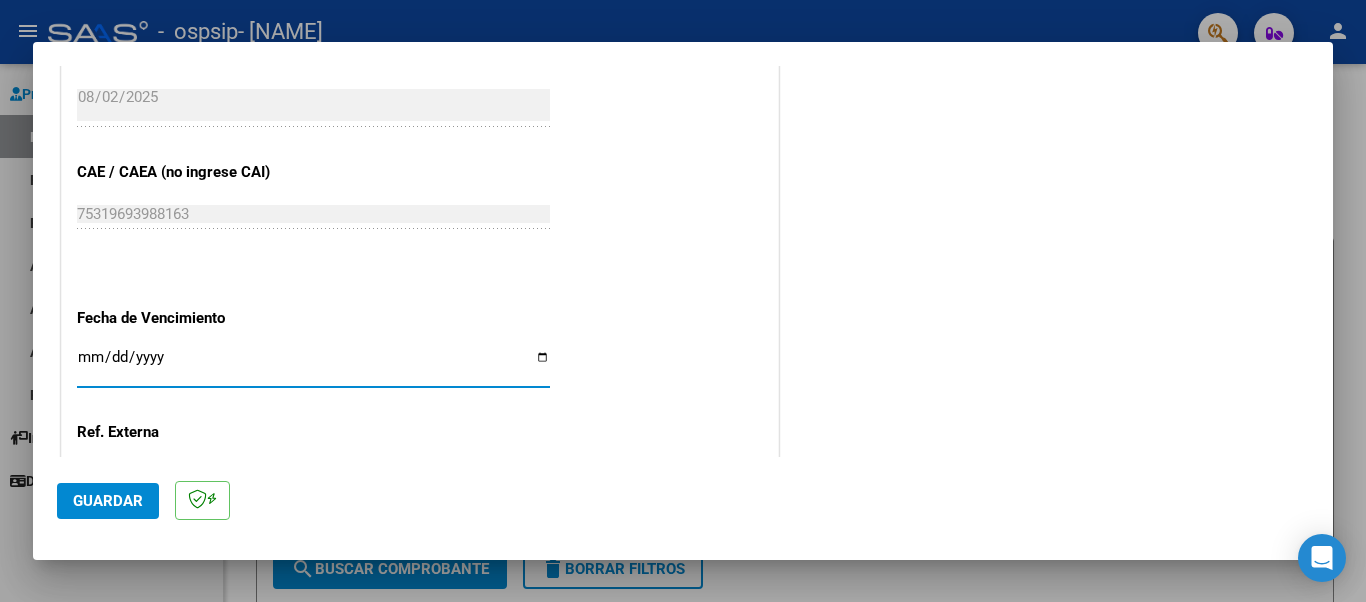 click on "Ingresar la fecha" at bounding box center [313, 365] 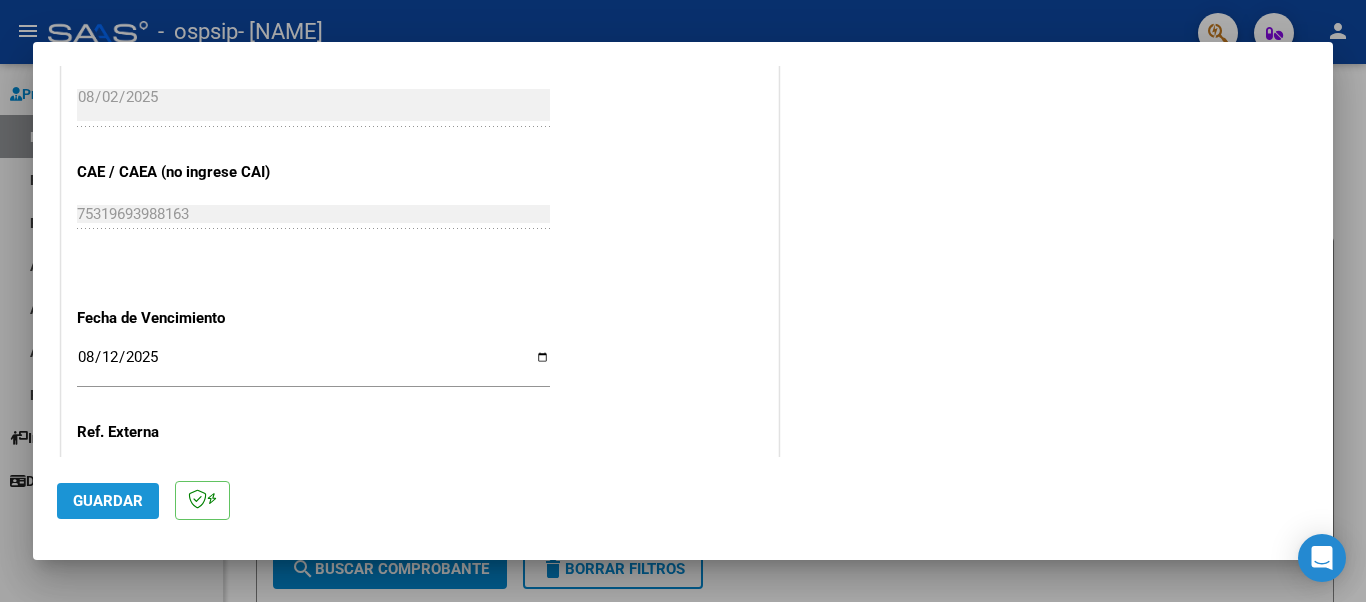 click on "Guardar" 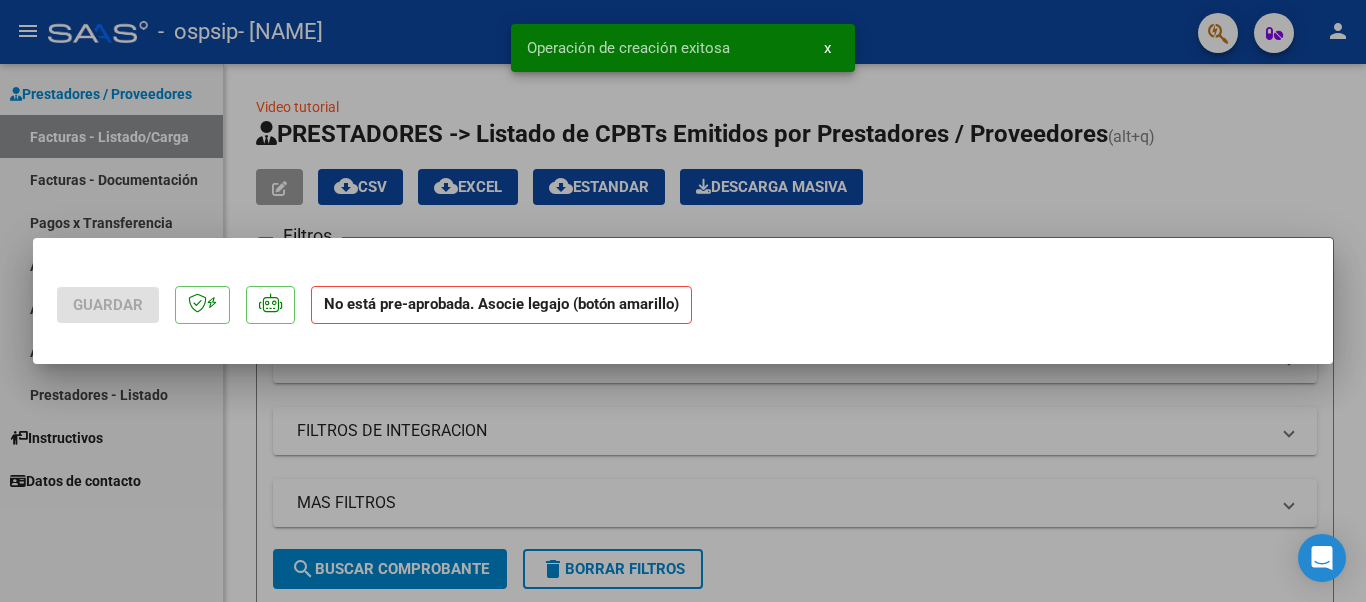 scroll, scrollTop: 0, scrollLeft: 0, axis: both 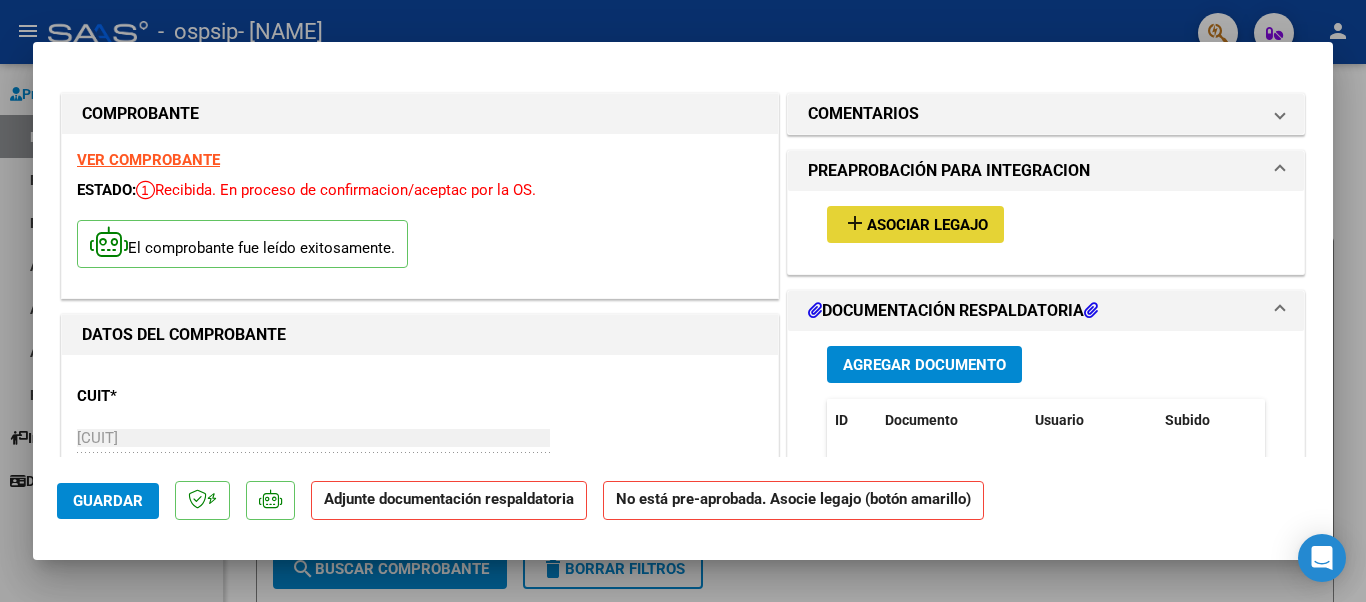 click on "Asociar Legajo" at bounding box center [927, 225] 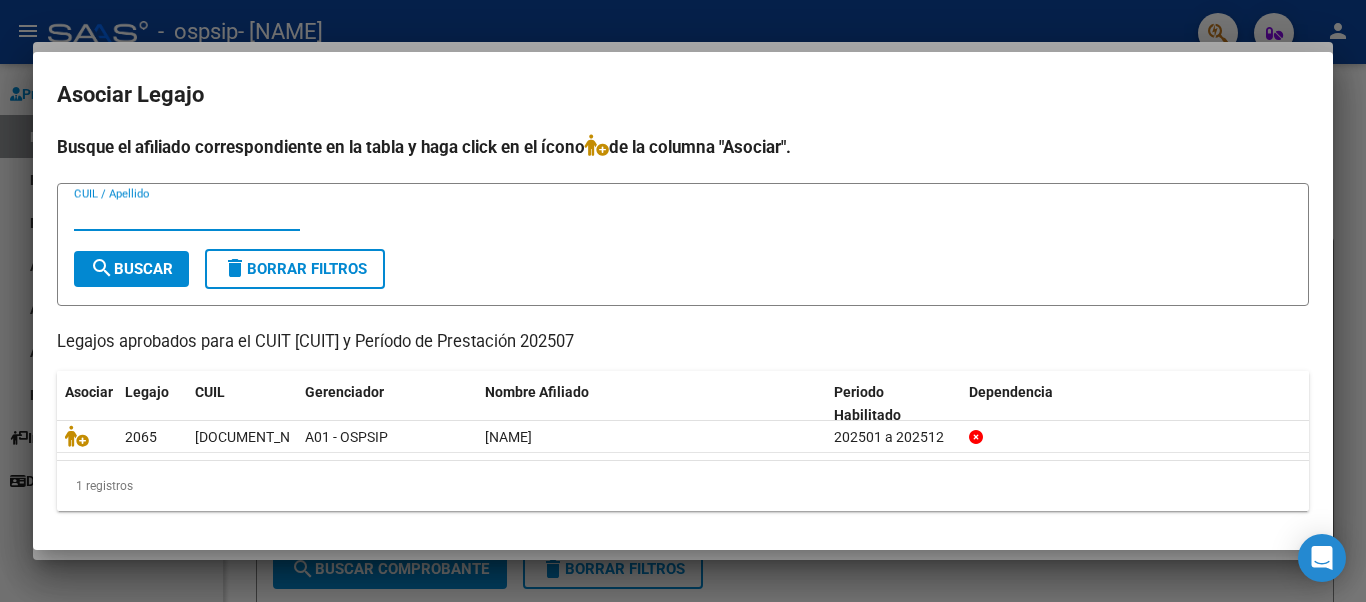 click on "CUIL / Apellido" at bounding box center [187, 215] 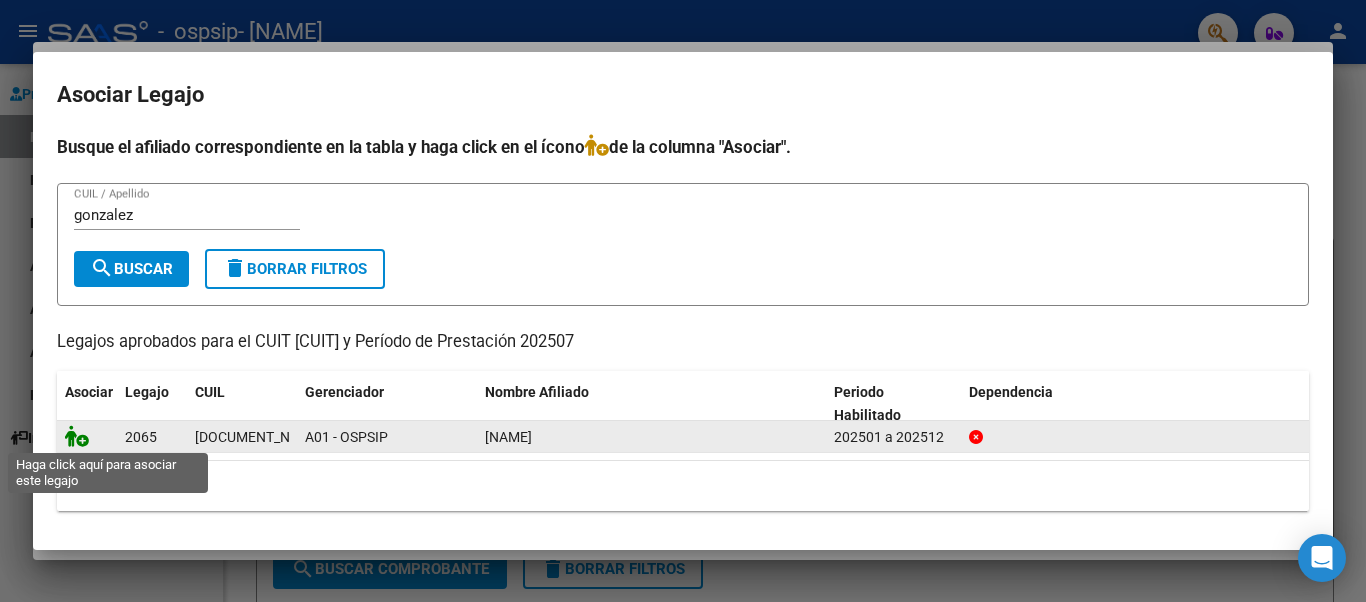 click 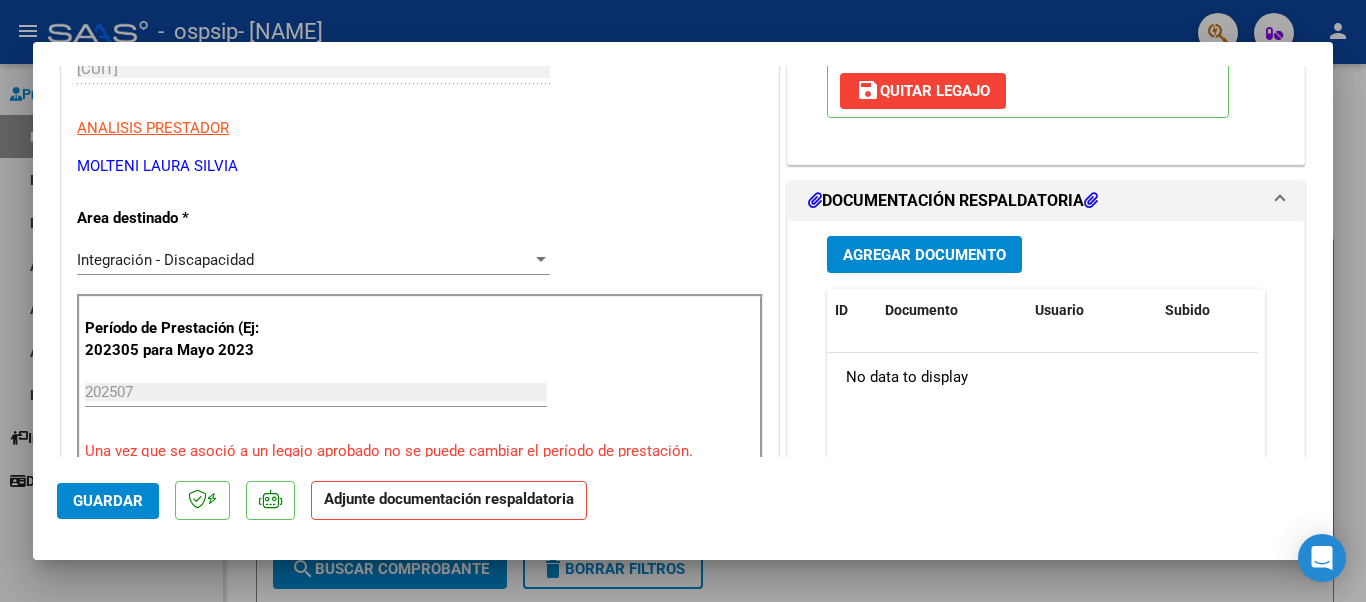 scroll, scrollTop: 340, scrollLeft: 0, axis: vertical 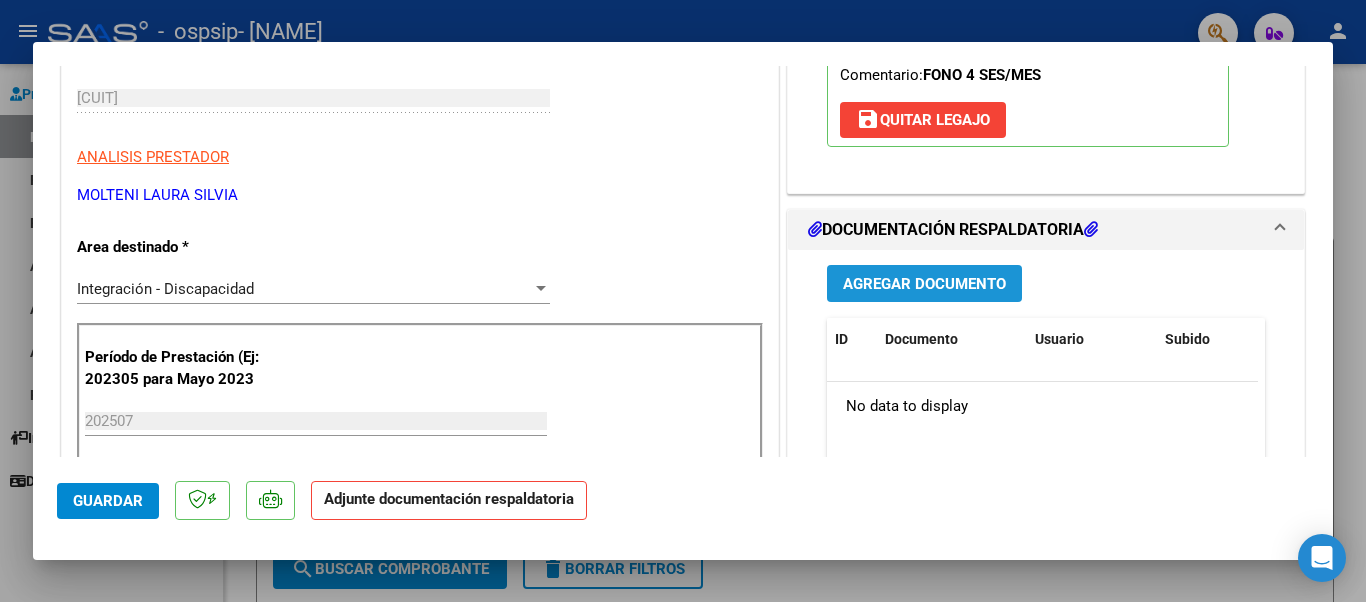 click on "Agregar Documento" at bounding box center [924, 284] 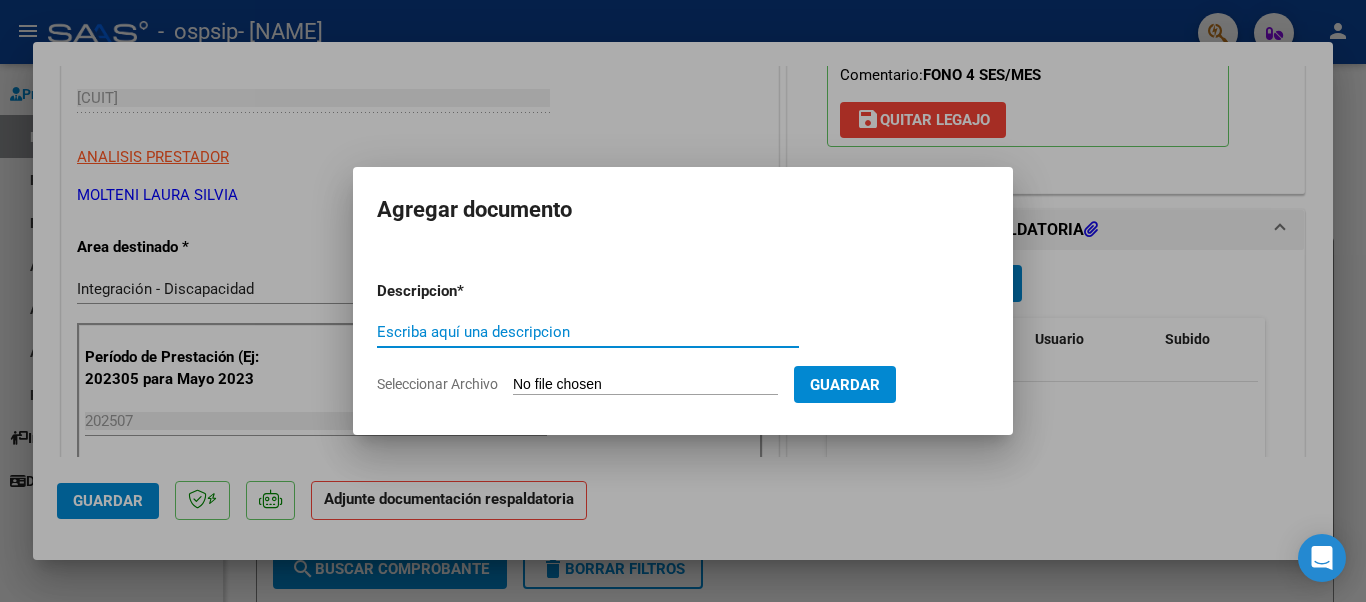 click on "Escriba aquí una descripcion" at bounding box center (588, 332) 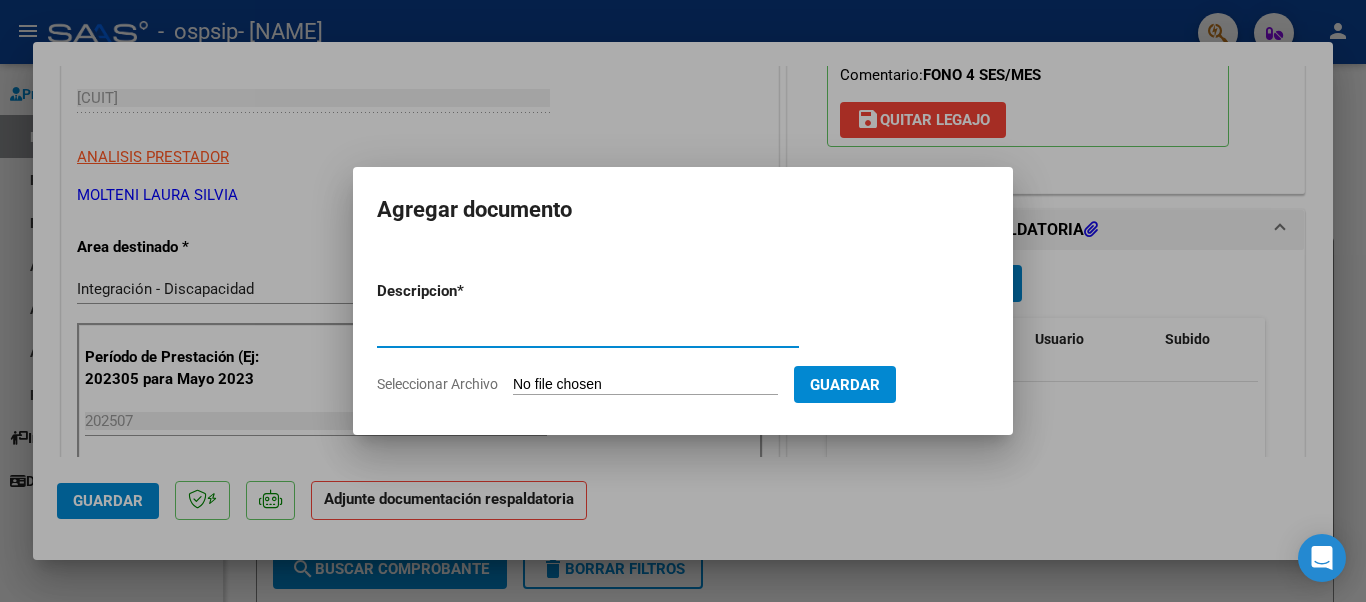 type on "planilla de asistencia" 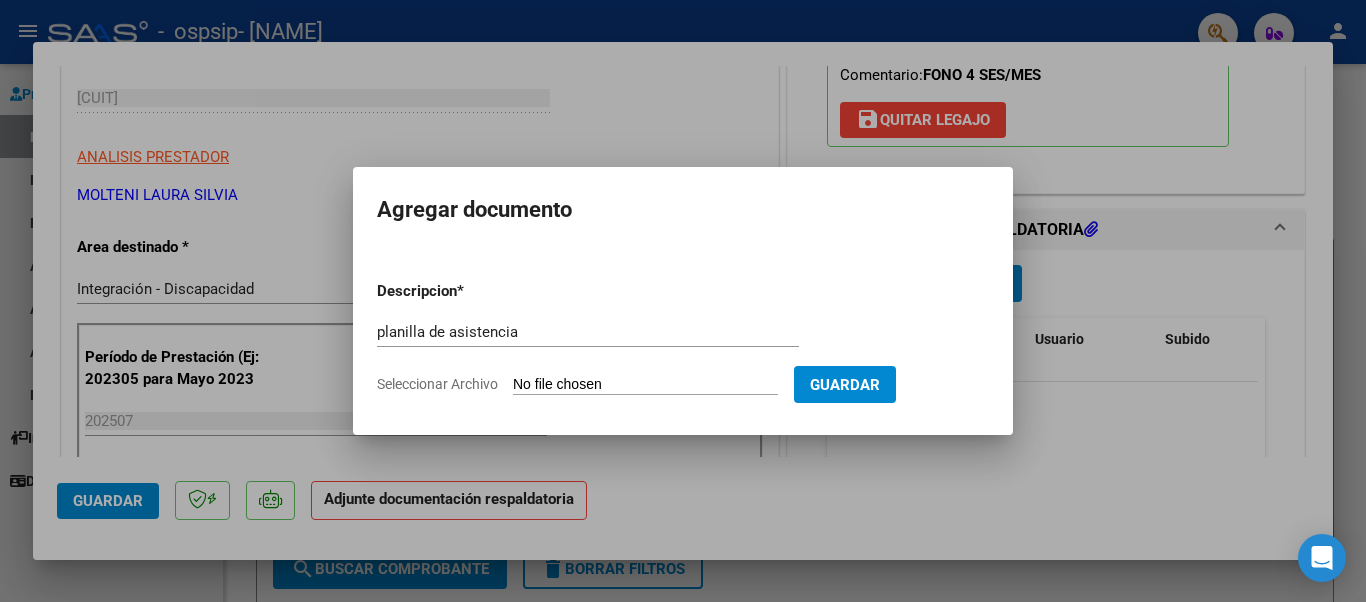 click on "Seleccionar Archivo" 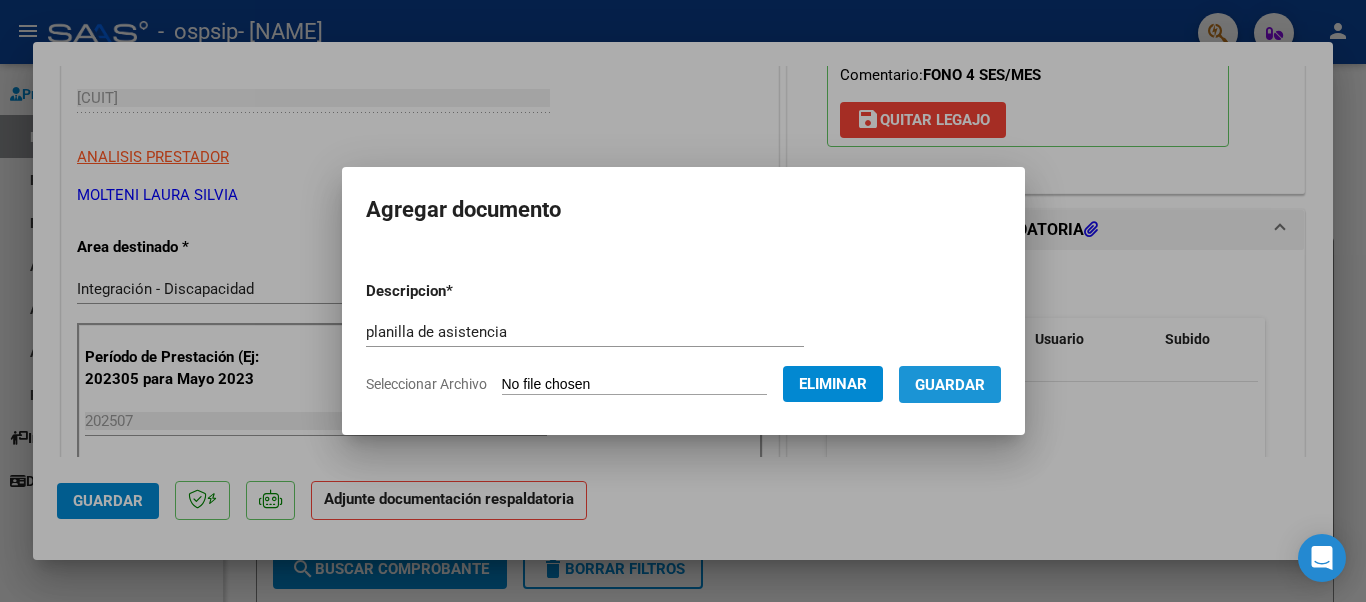 click on "Guardar" at bounding box center [950, 385] 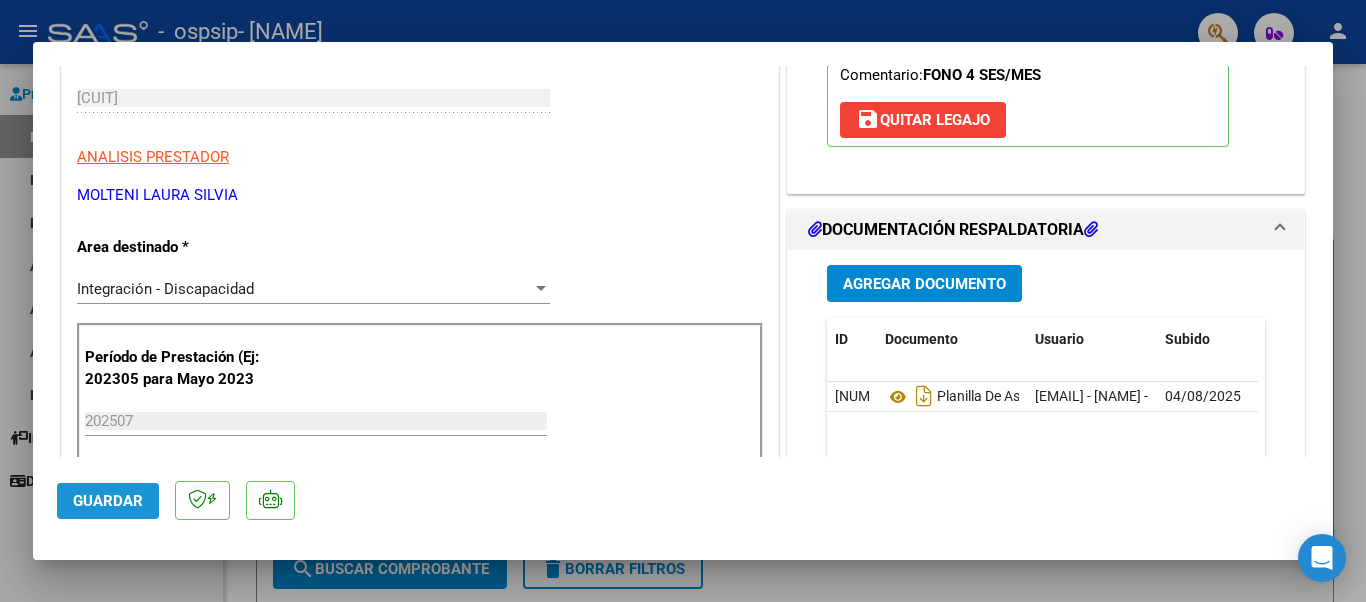 click on "Guardar" 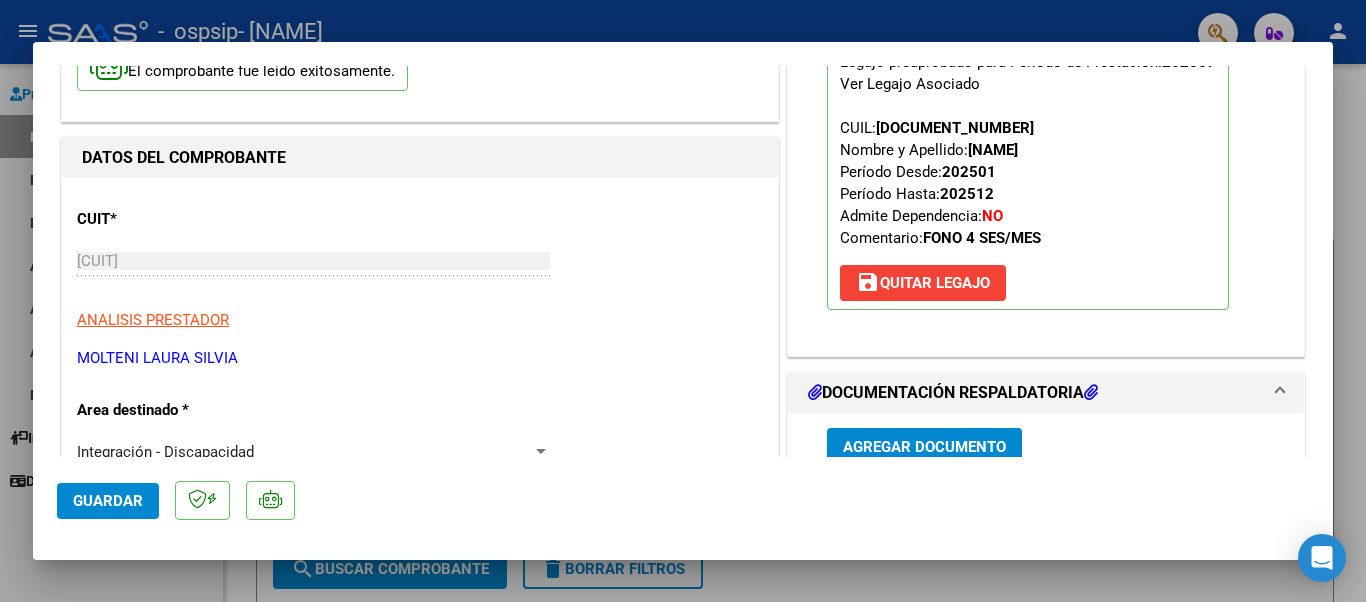 scroll, scrollTop: 0, scrollLeft: 0, axis: both 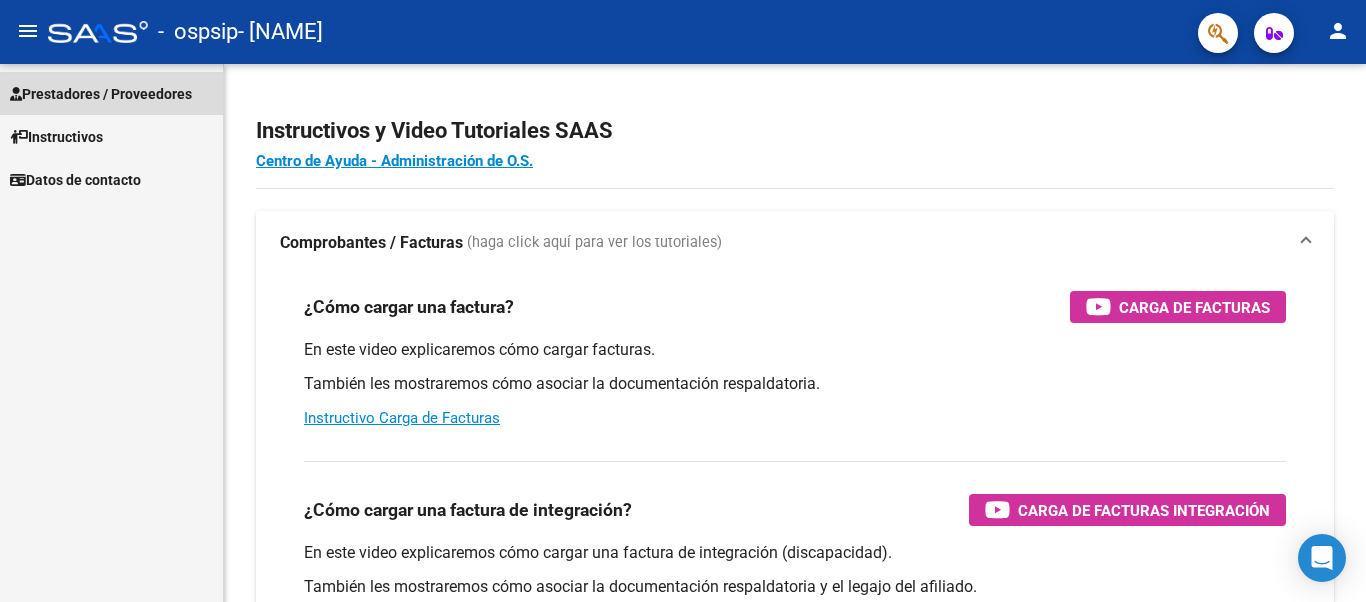 click on "Prestadores / Proveedores" at bounding box center (101, 94) 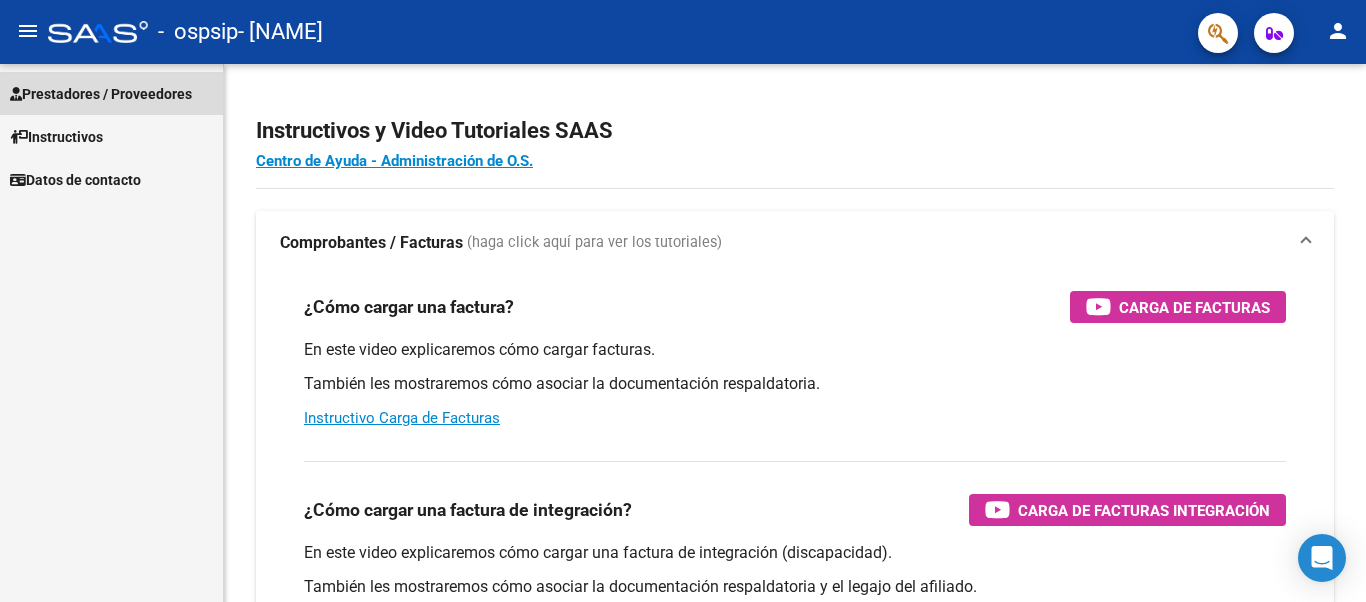 click on "Prestadores / Proveedores" at bounding box center [101, 94] 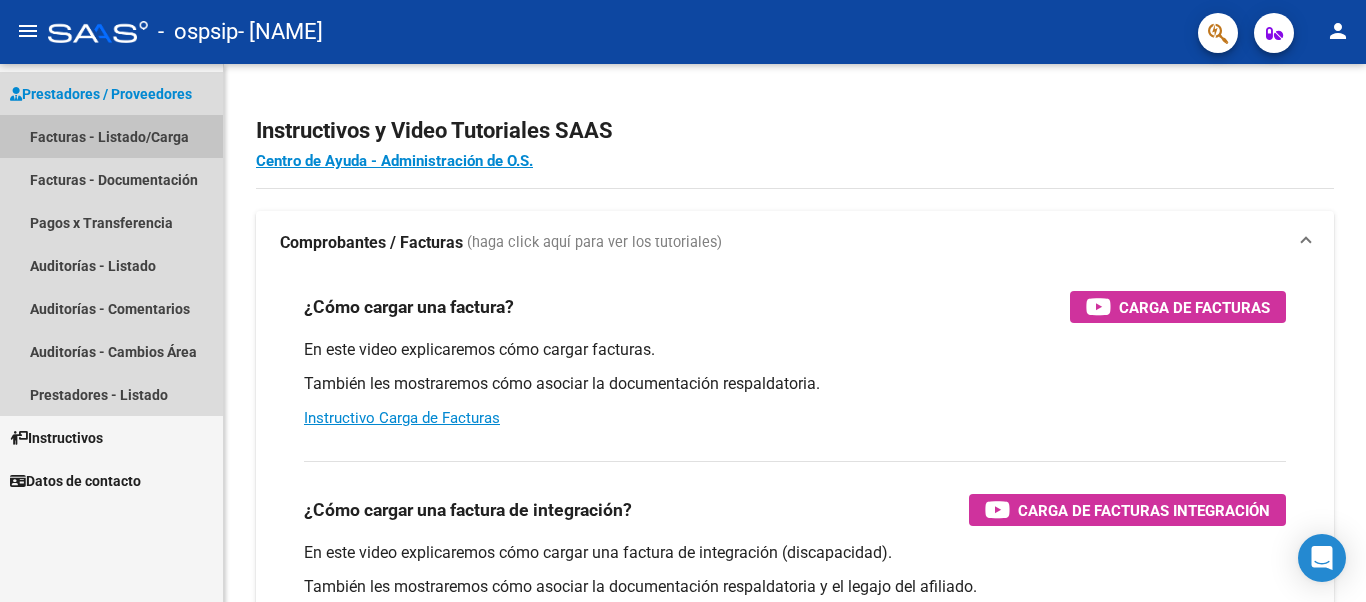 click on "Facturas - Listado/Carga" at bounding box center (111, 136) 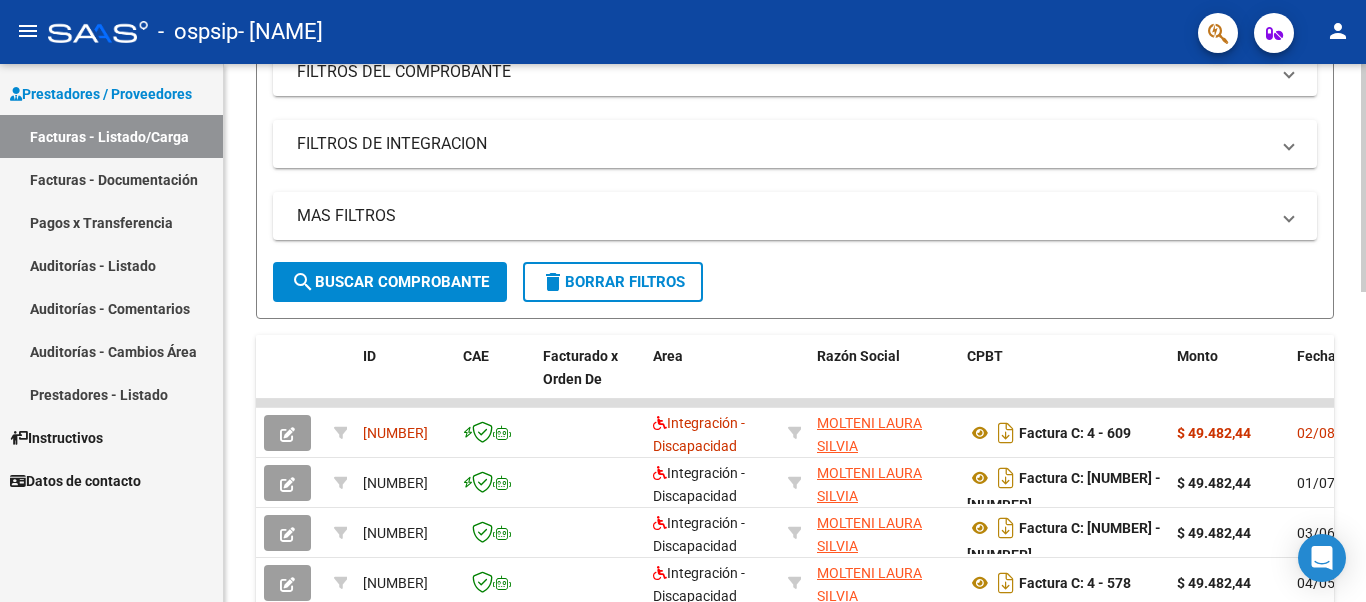 scroll, scrollTop: 183, scrollLeft: 0, axis: vertical 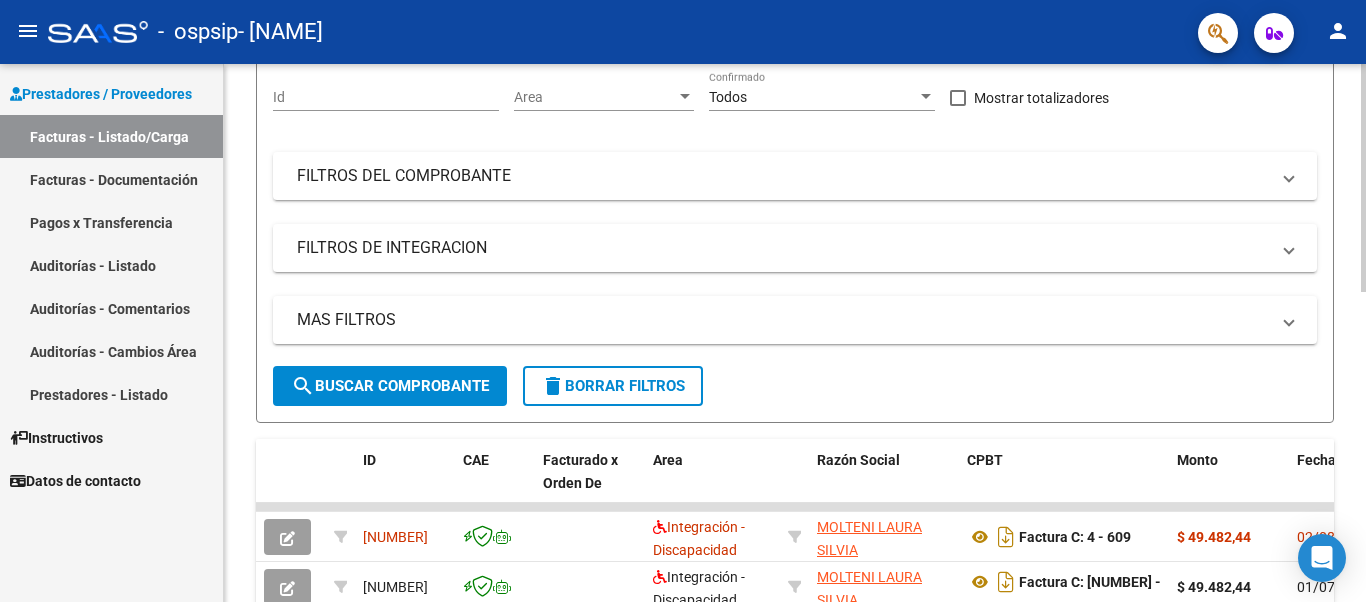 click on "Video tutorial   PRESTADORES -> Listado de CPBTs Emitidos por Prestadores / Proveedores (alt+q)   Cargar Comprobante
cloud_download  CSV  cloud_download  EXCEL  cloud_download  Estandar   Descarga Masiva
Filtros Id Area Area Todos Confirmado   Mostrar totalizadores   FILTROS DEL COMPROBANTE  Comprobante Tipo Comprobante Tipo Start date – End date Fec. Comprobante Desde / Hasta Días Emisión Desde(cant. días) Días Emisión Hasta(cant. días) CUIT / Razón Social Pto. Venta Nro. Comprobante Código SSS CAE Válido CAE Válido Todos Cargado Módulo Hosp. Todos Tiene facturacion Apócrifa Hospital Refes  FILTROS DE INTEGRACION  Período De Prestación Campos del Archivo de Rendición Devuelto x SSS (dr_envio) Todos Rendido x SSS (dr_envio) Tipo de Registro Tipo de Registro Período Presentación Período Presentación Campos del Legajo Asociado (preaprobación) Afiliado Legajo (cuil/nombre) Todos Solo facturas preaprobadas  MAS FILTROS  Todos Con Doc. Respaldatoria Todos Con Trazabilidad Todos – – 2" 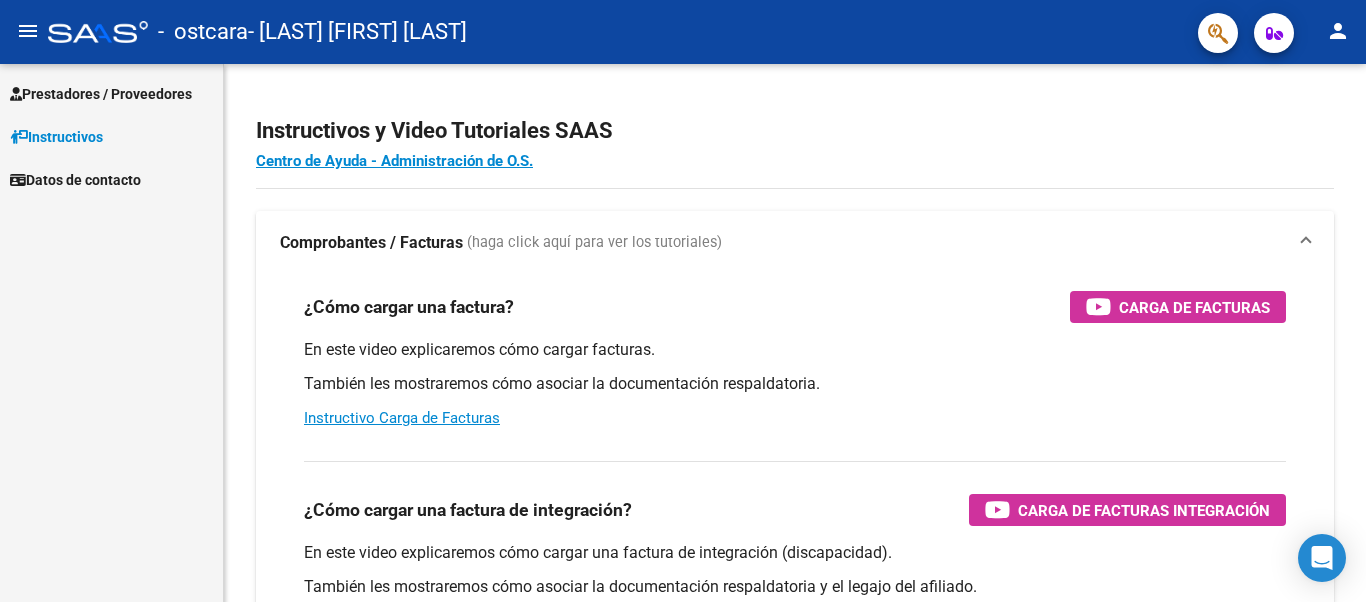scroll, scrollTop: 0, scrollLeft: 0, axis: both 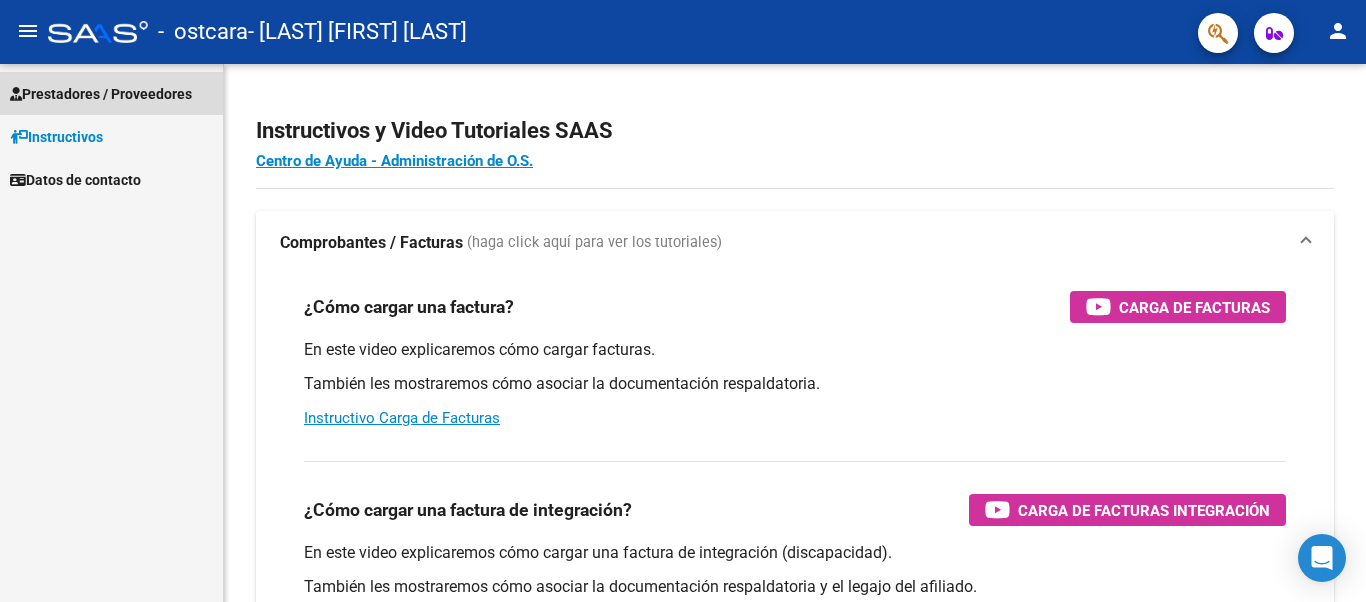 click on "Prestadores / Proveedores" at bounding box center [101, 94] 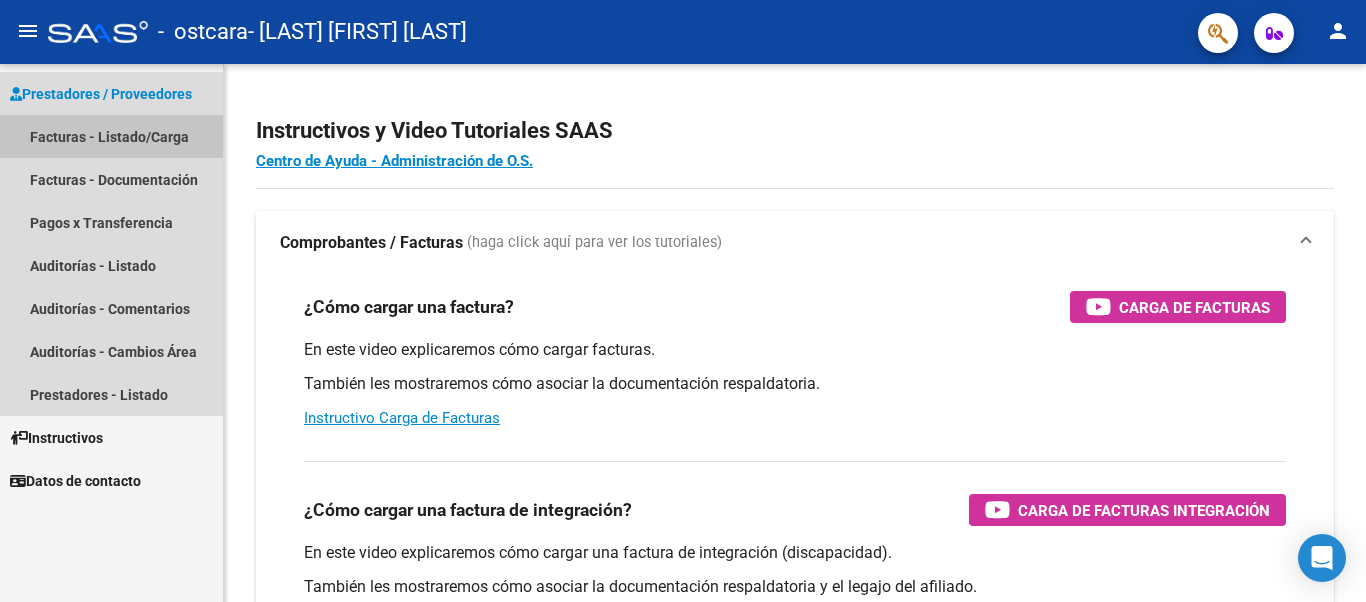 click on "Facturas - Listado/Carga" at bounding box center (111, 136) 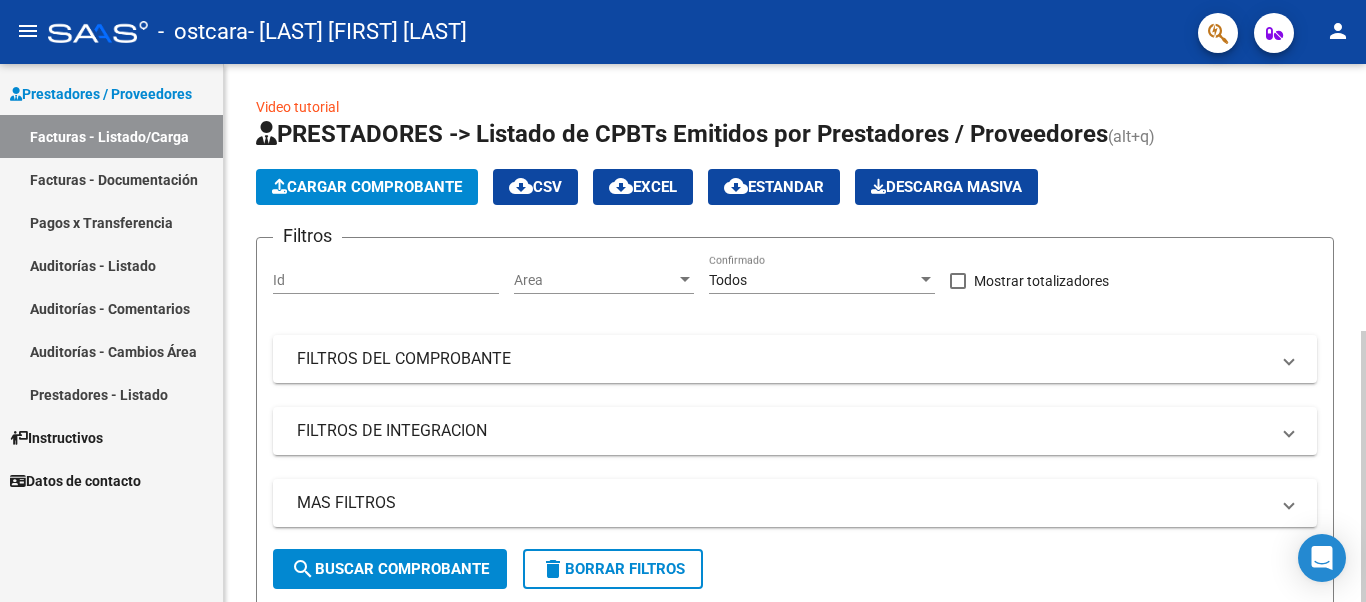 click on "Cargar Comprobante" 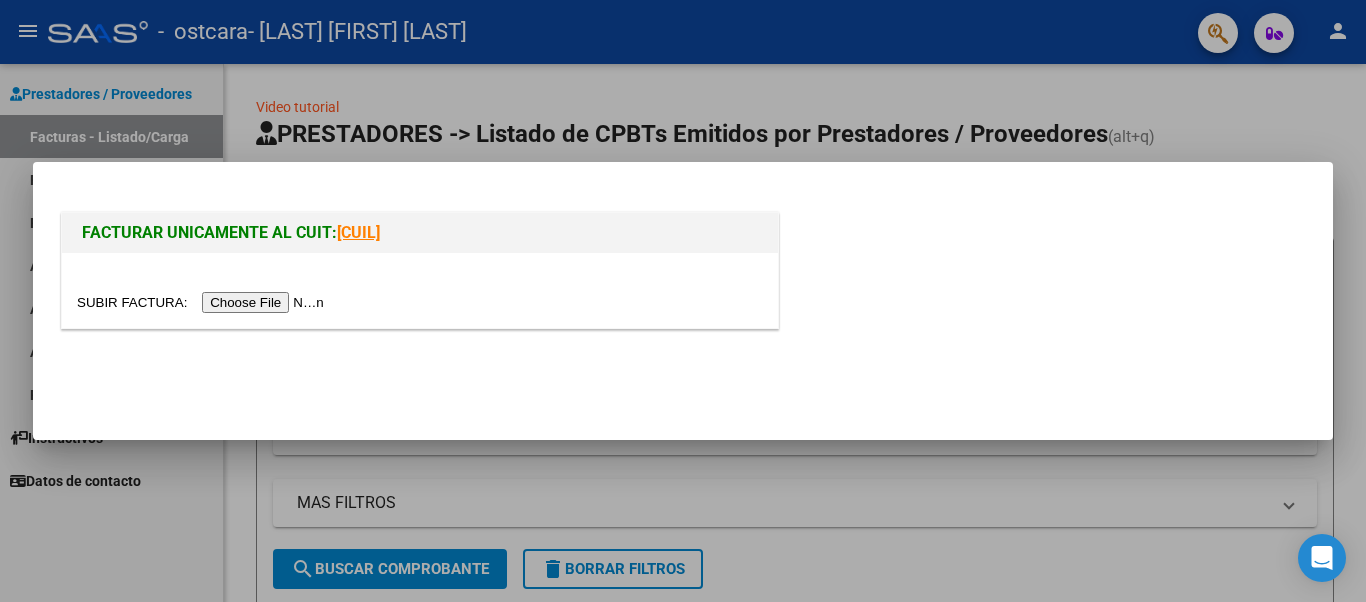 click at bounding box center (203, 302) 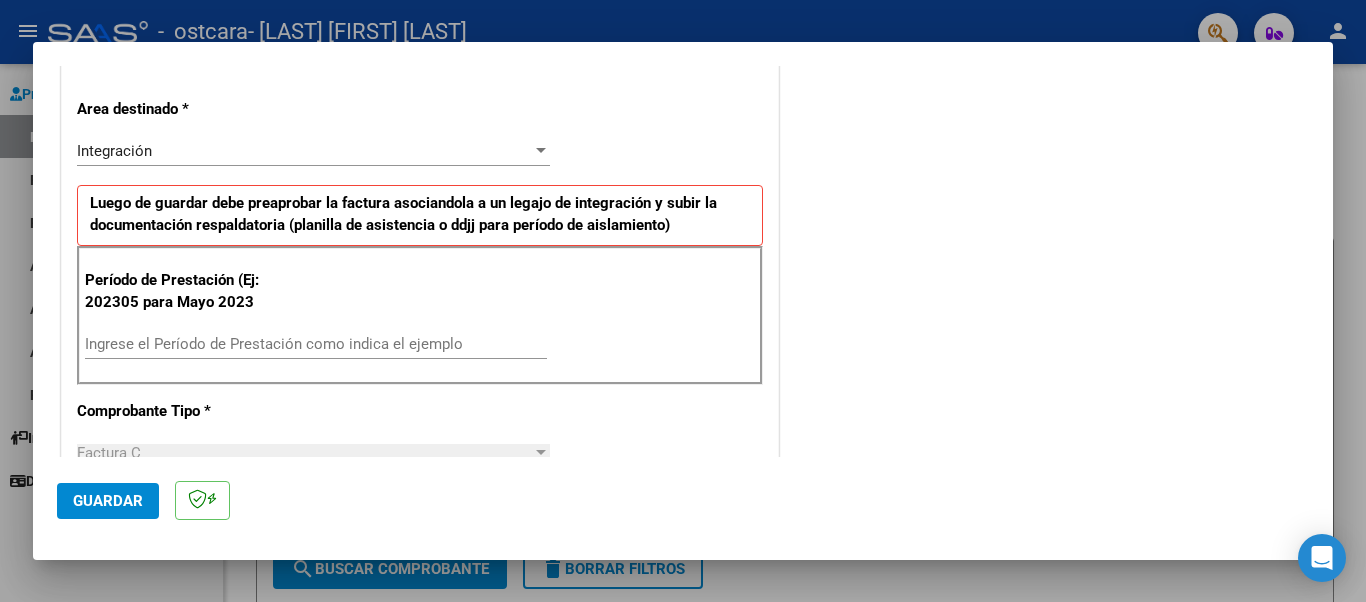 scroll, scrollTop: 441, scrollLeft: 0, axis: vertical 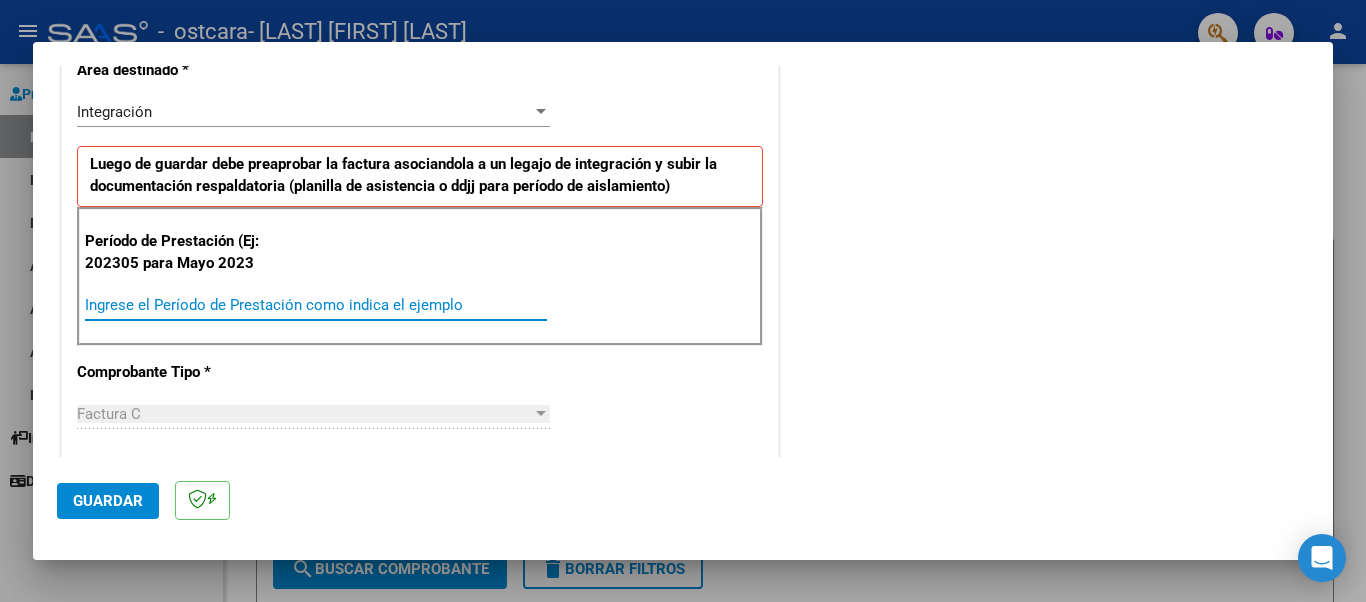 click on "Ingrese el Período de Prestación como indica el ejemplo" at bounding box center [316, 305] 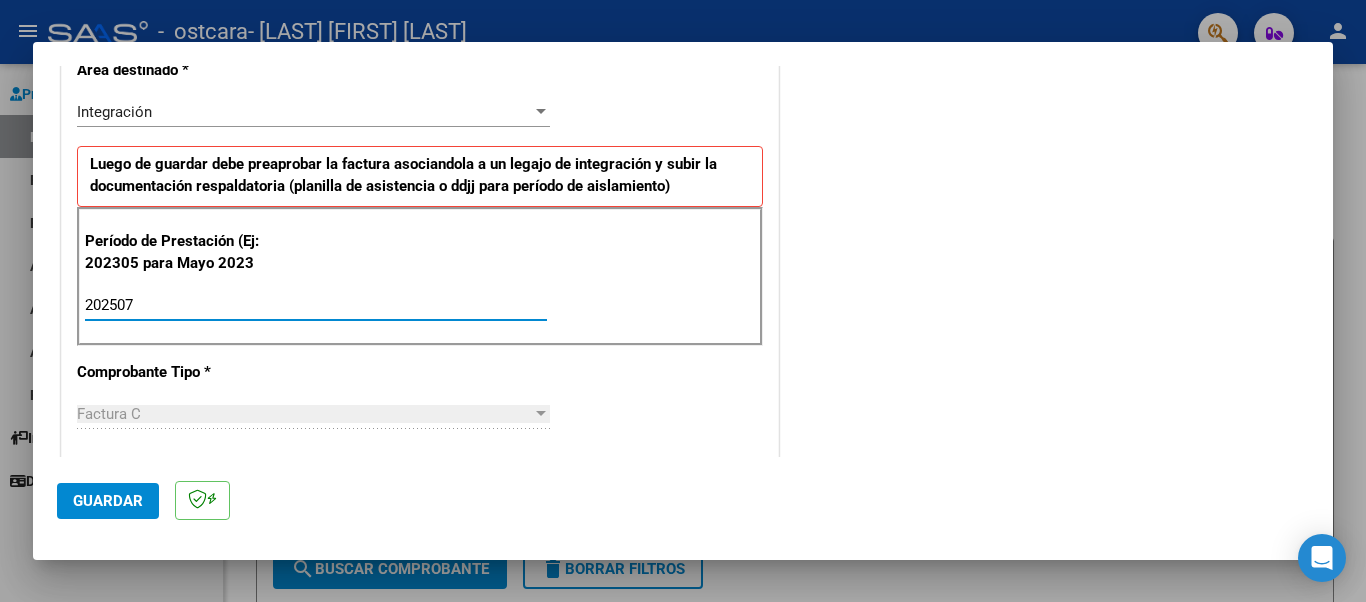 type on "202507" 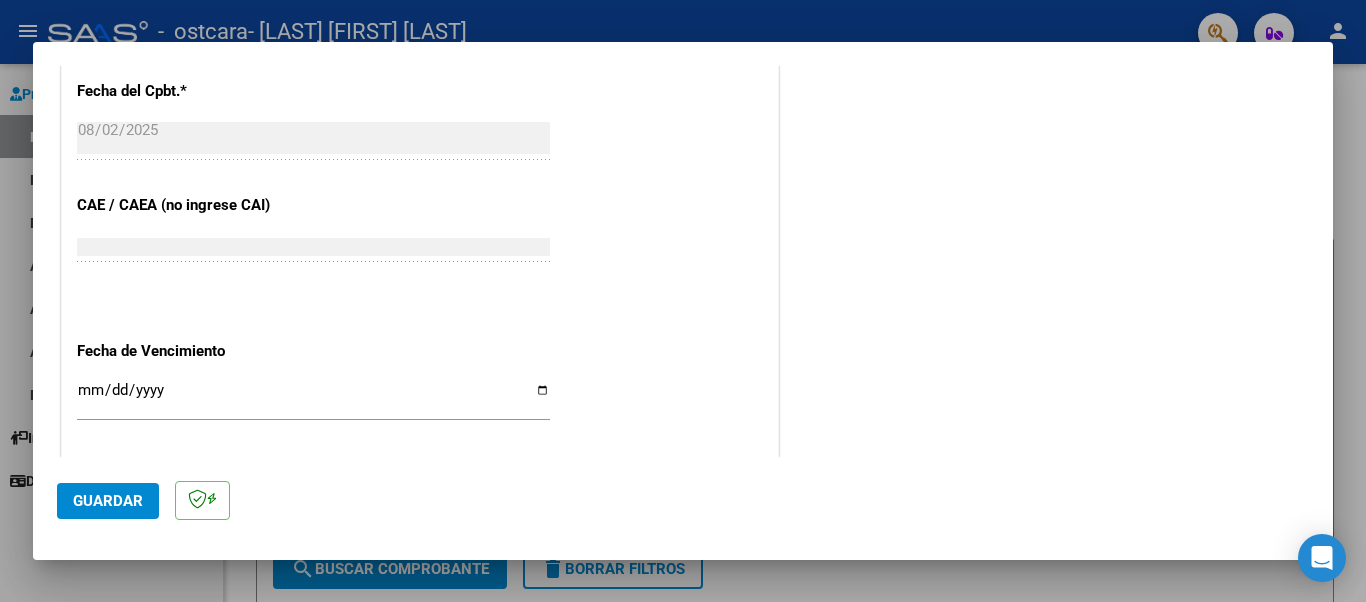 scroll, scrollTop: 1179, scrollLeft: 0, axis: vertical 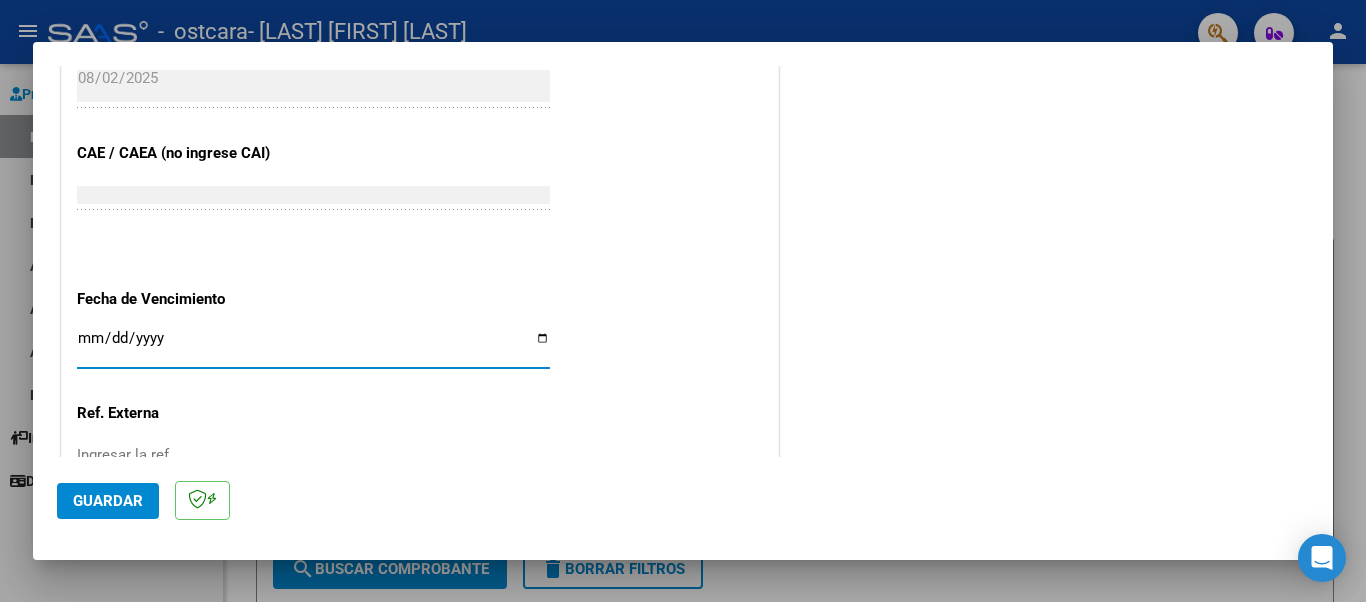 click on "Ingresar la fecha" at bounding box center [313, 346] 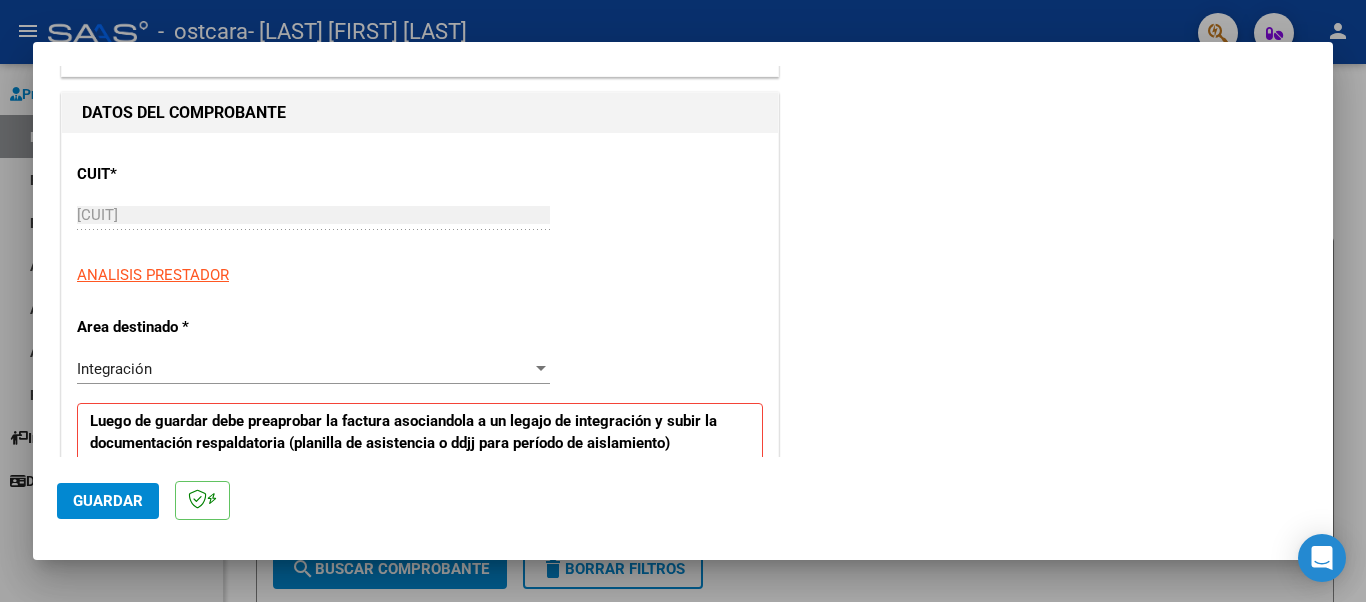 scroll, scrollTop: 260, scrollLeft: 0, axis: vertical 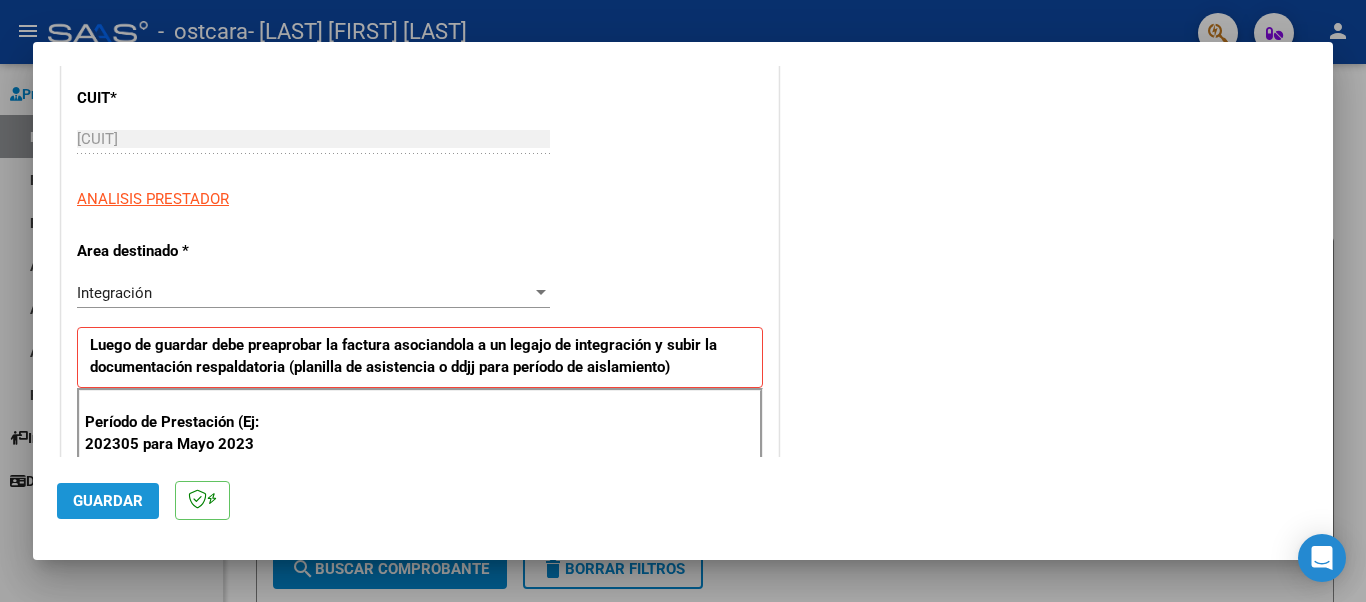 click on "Guardar" 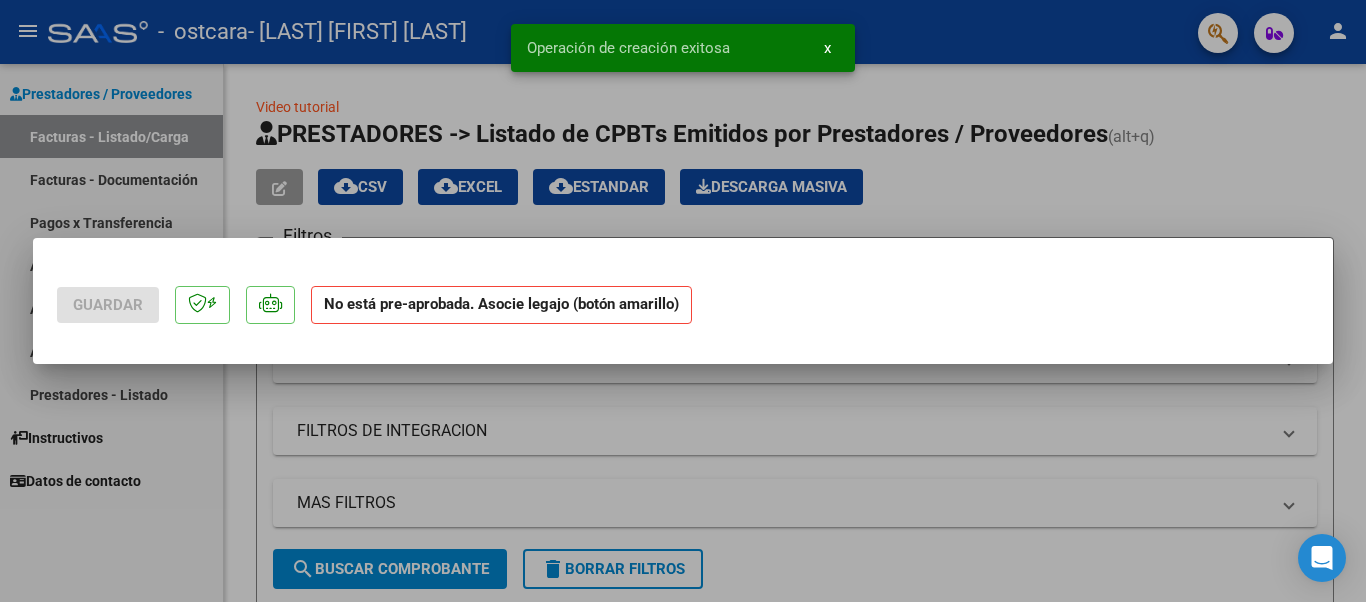 scroll, scrollTop: 0, scrollLeft: 0, axis: both 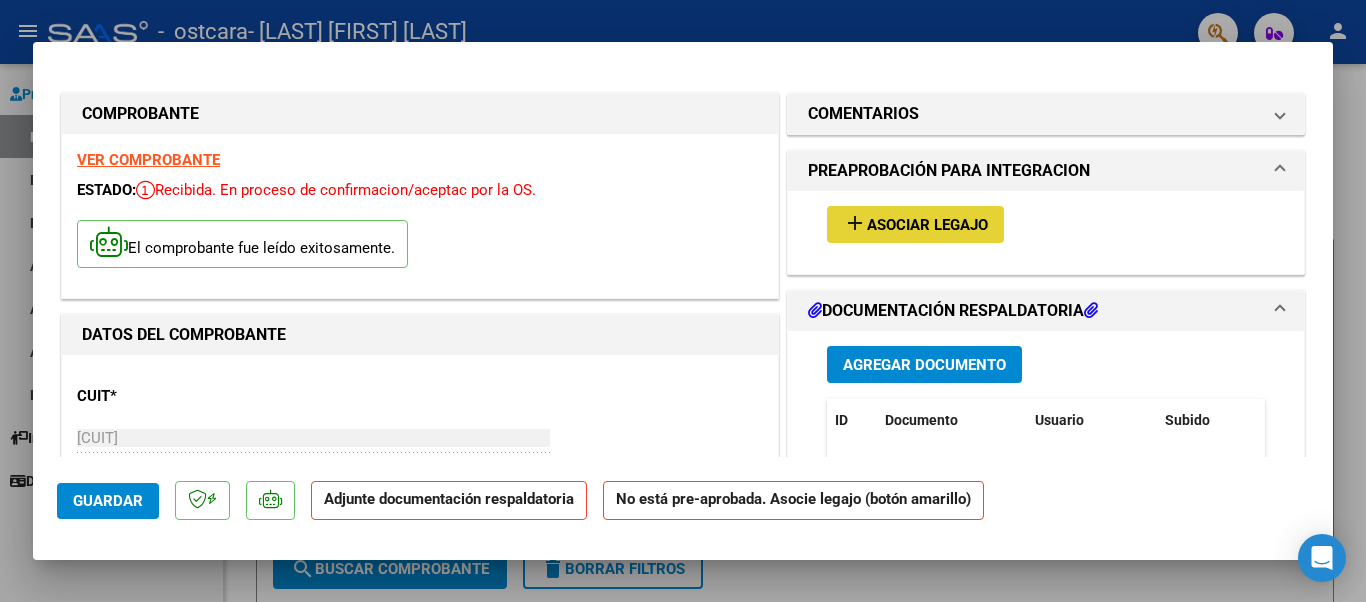 click on "Asociar Legajo" at bounding box center (927, 225) 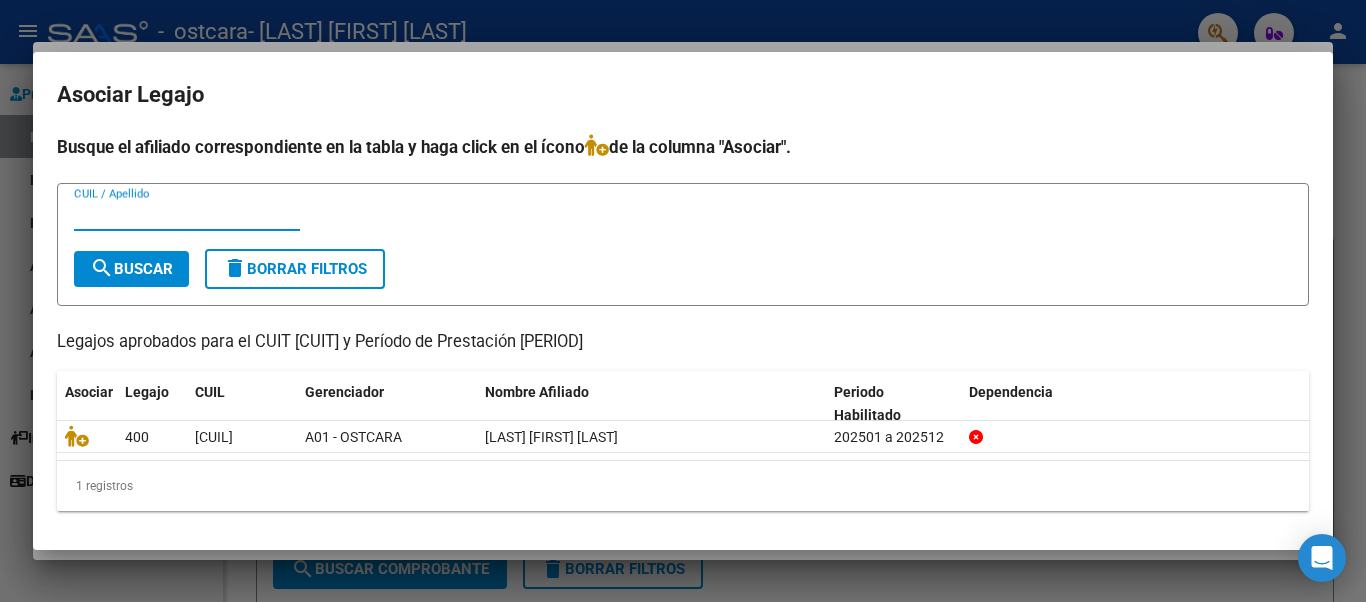 click on "CUIL / Apellido" at bounding box center [187, 215] 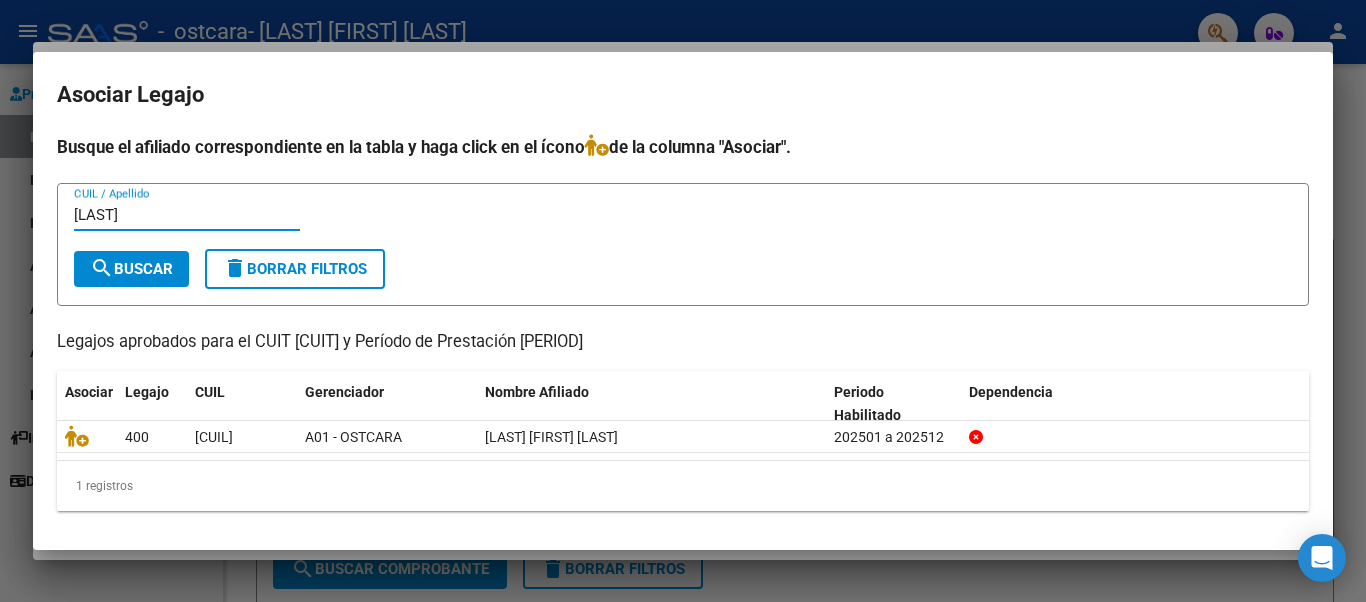 type on "Torres" 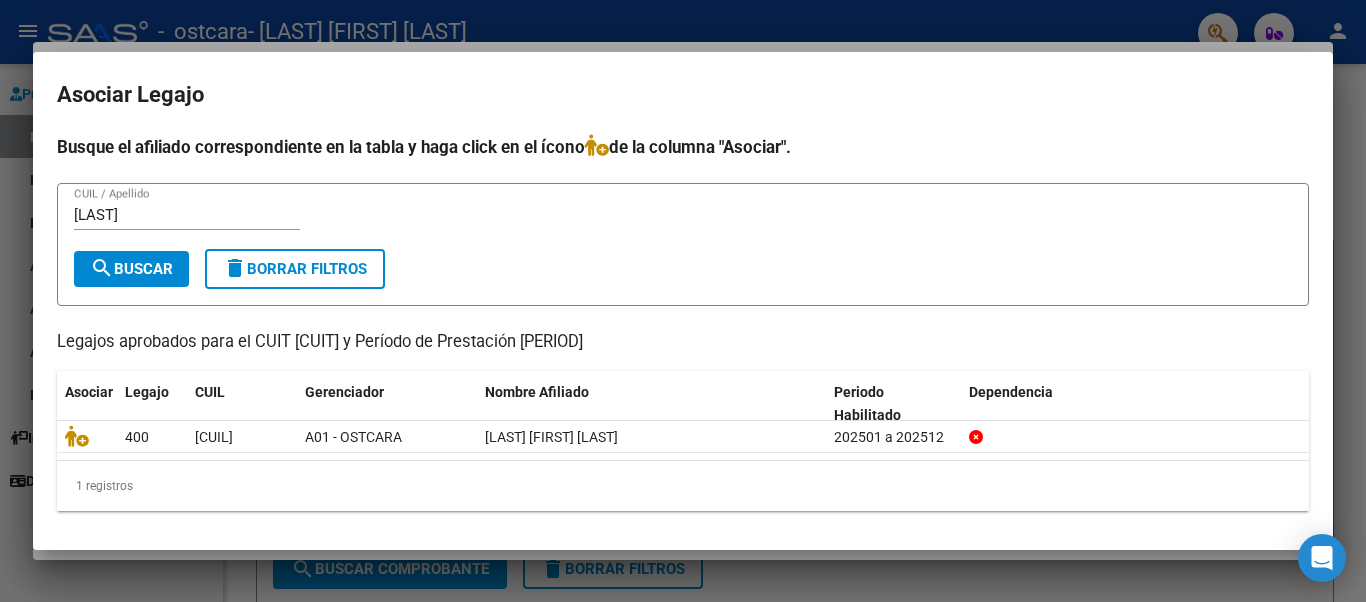 scroll, scrollTop: 1, scrollLeft: 0, axis: vertical 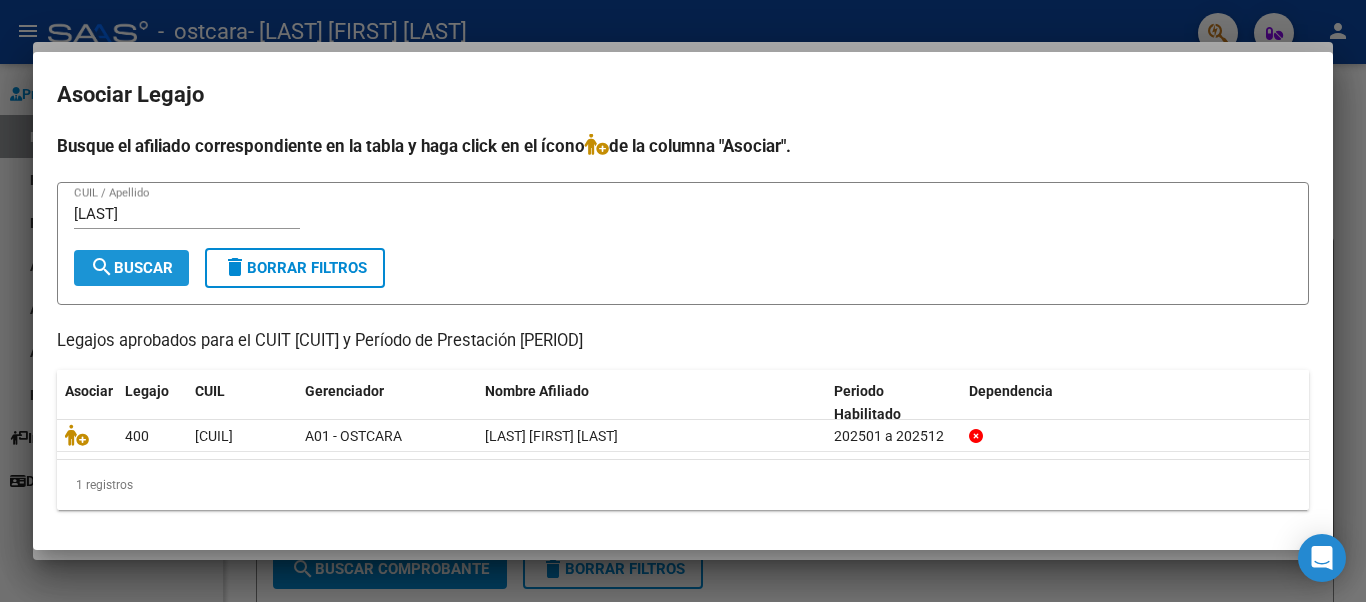 click on "search  Buscar" at bounding box center [131, 268] 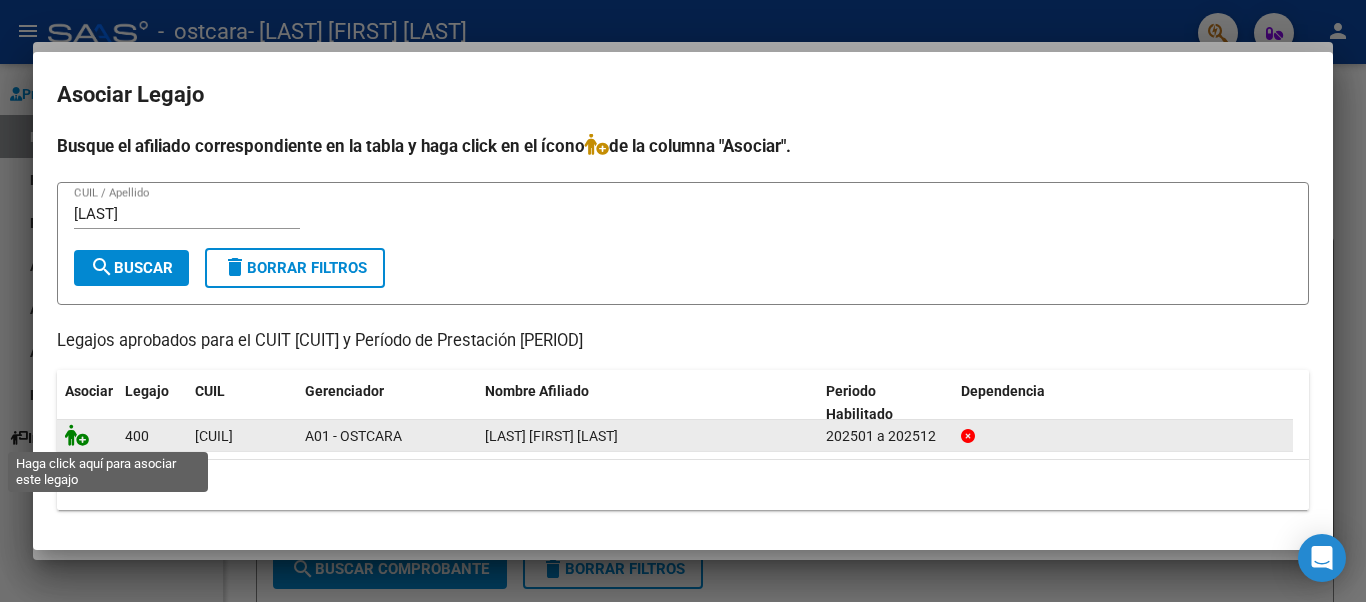 click 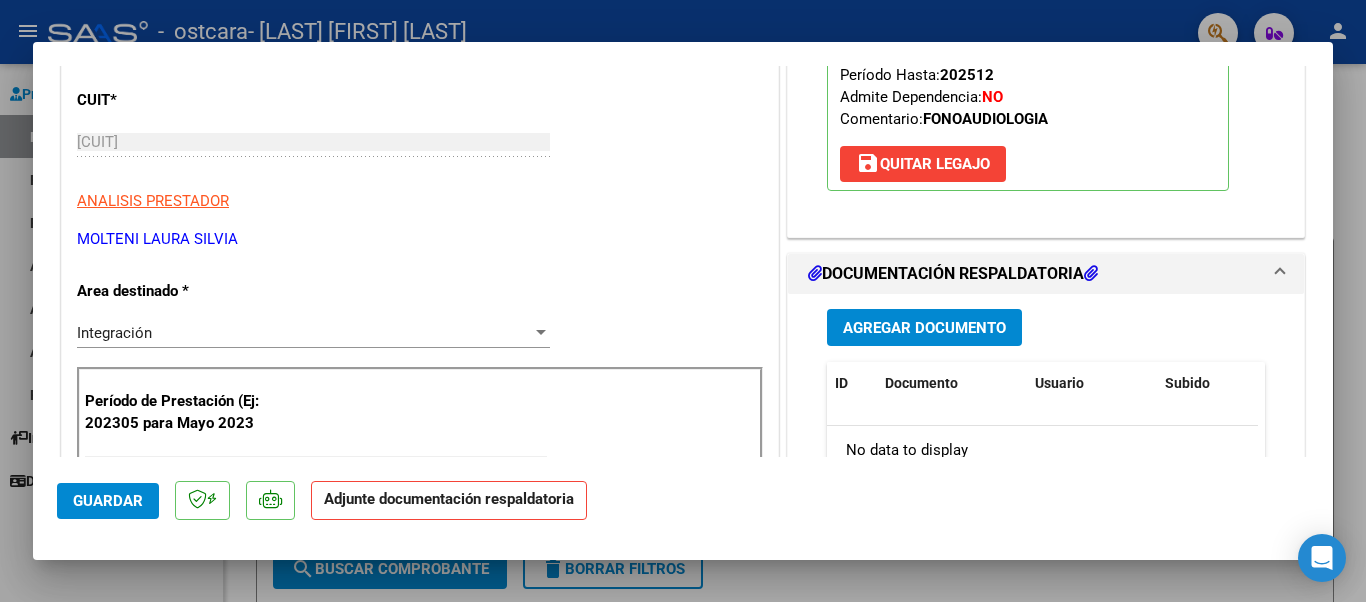 scroll, scrollTop: 334, scrollLeft: 0, axis: vertical 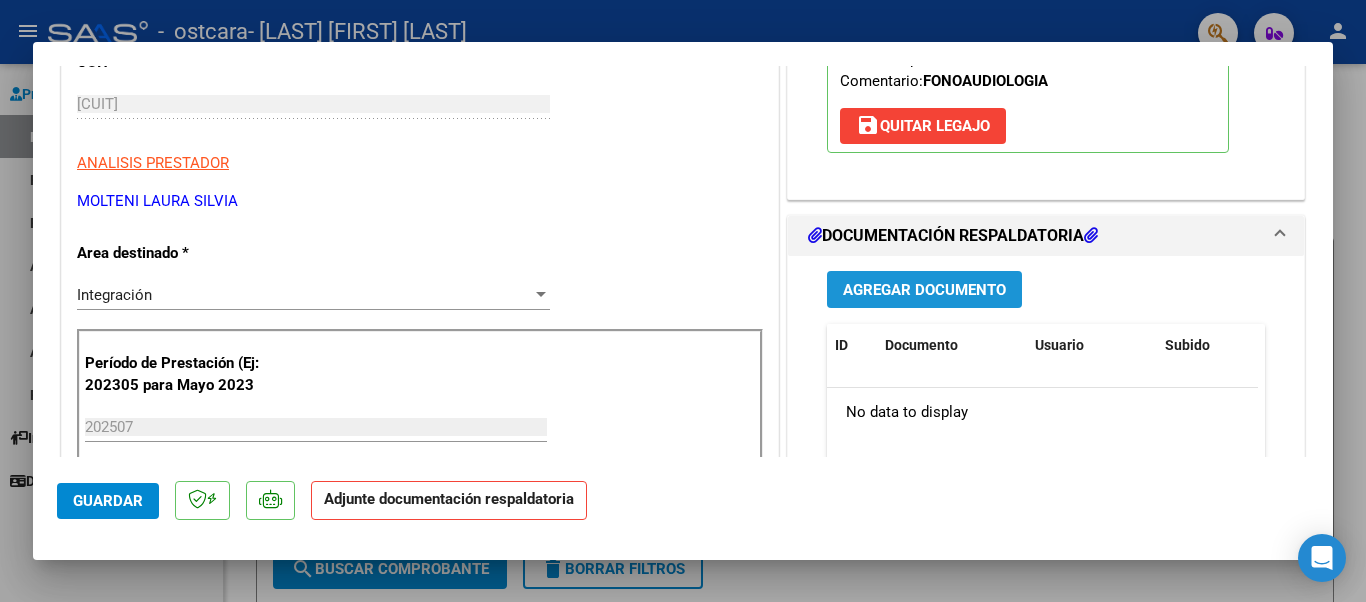 click on "Agregar Documento" at bounding box center [924, 290] 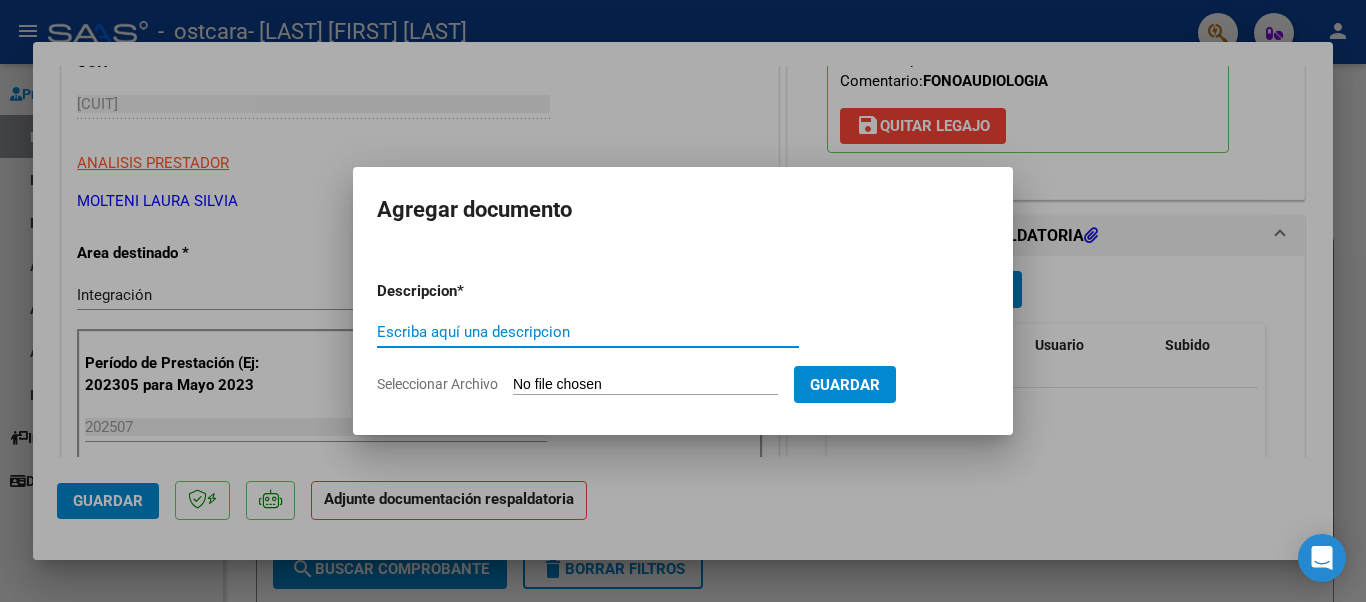 click on "Escriba aquí una descripcion" at bounding box center (588, 332) 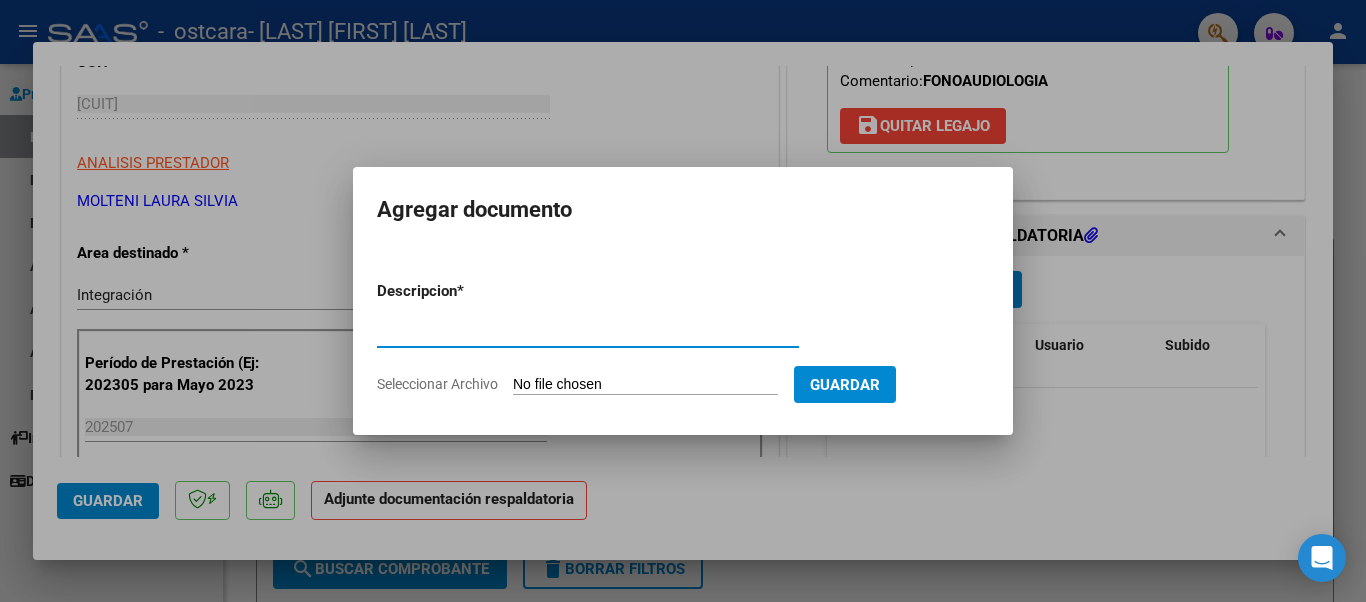 type on "planilla de asistencia" 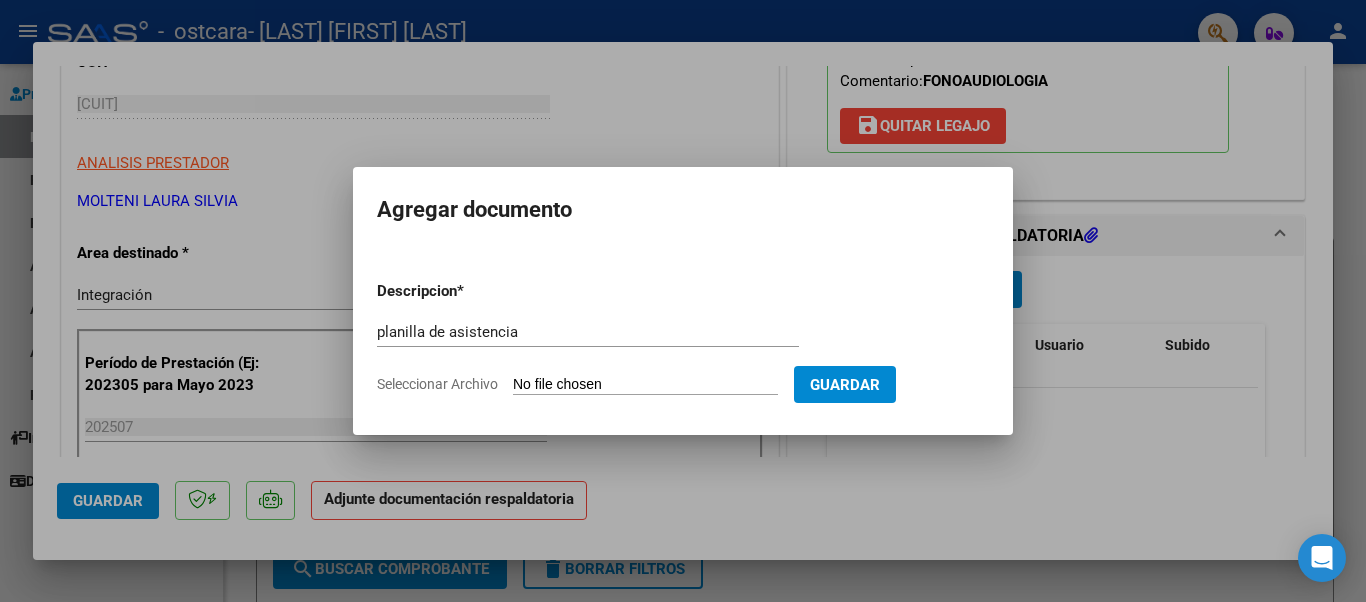 click on "Seleccionar Archivo" 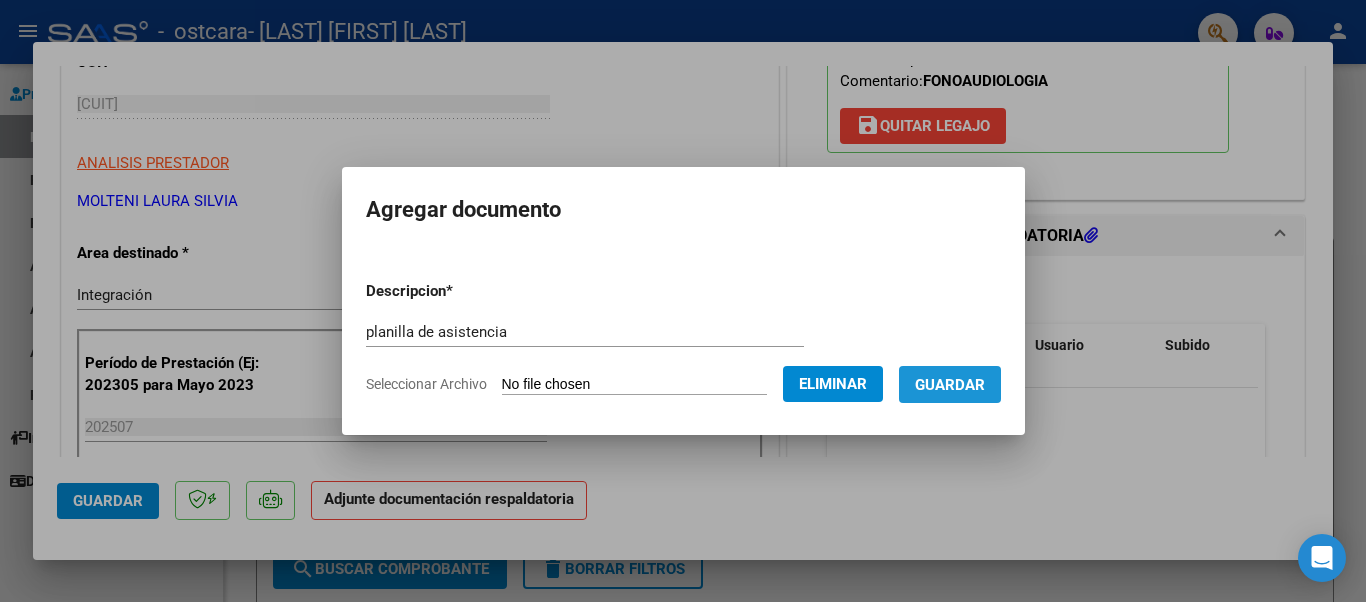click on "Guardar" at bounding box center [950, 385] 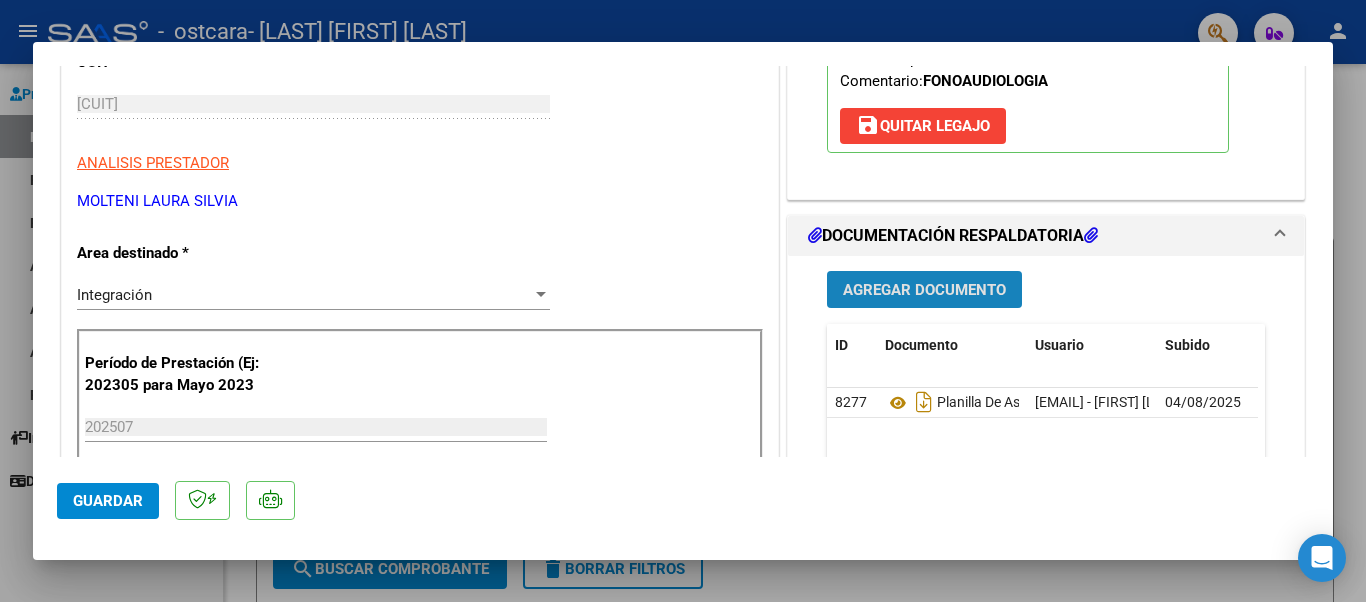 click on "Agregar Documento" at bounding box center [924, 290] 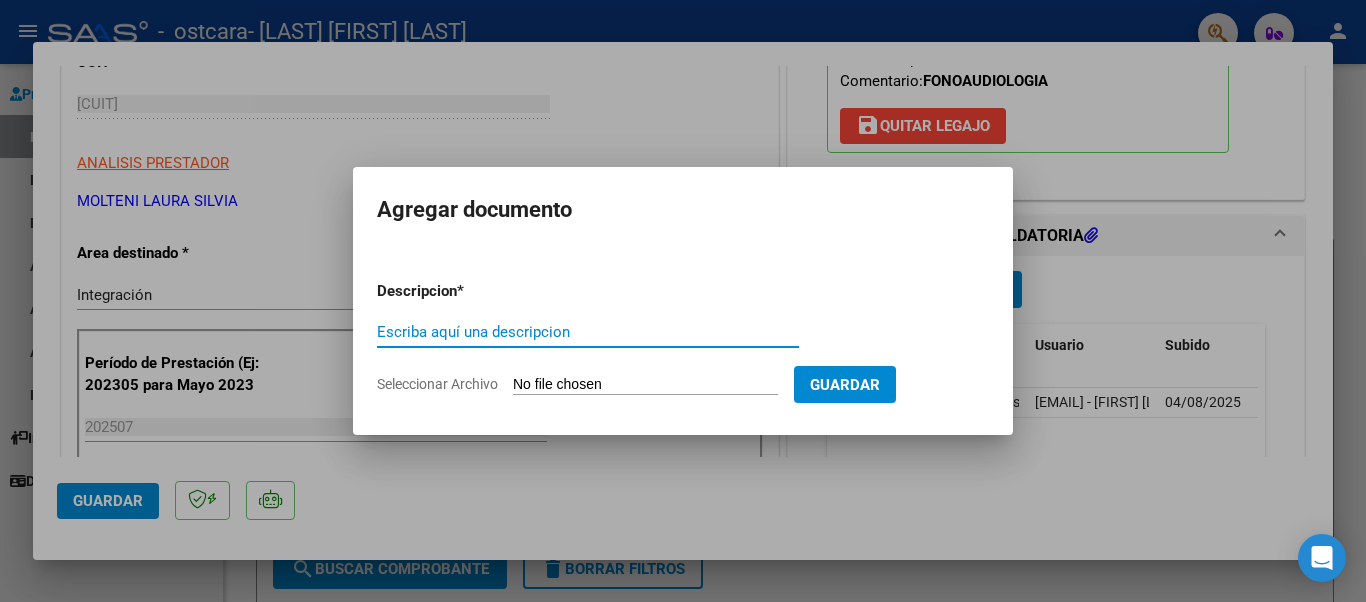 click at bounding box center [683, 301] 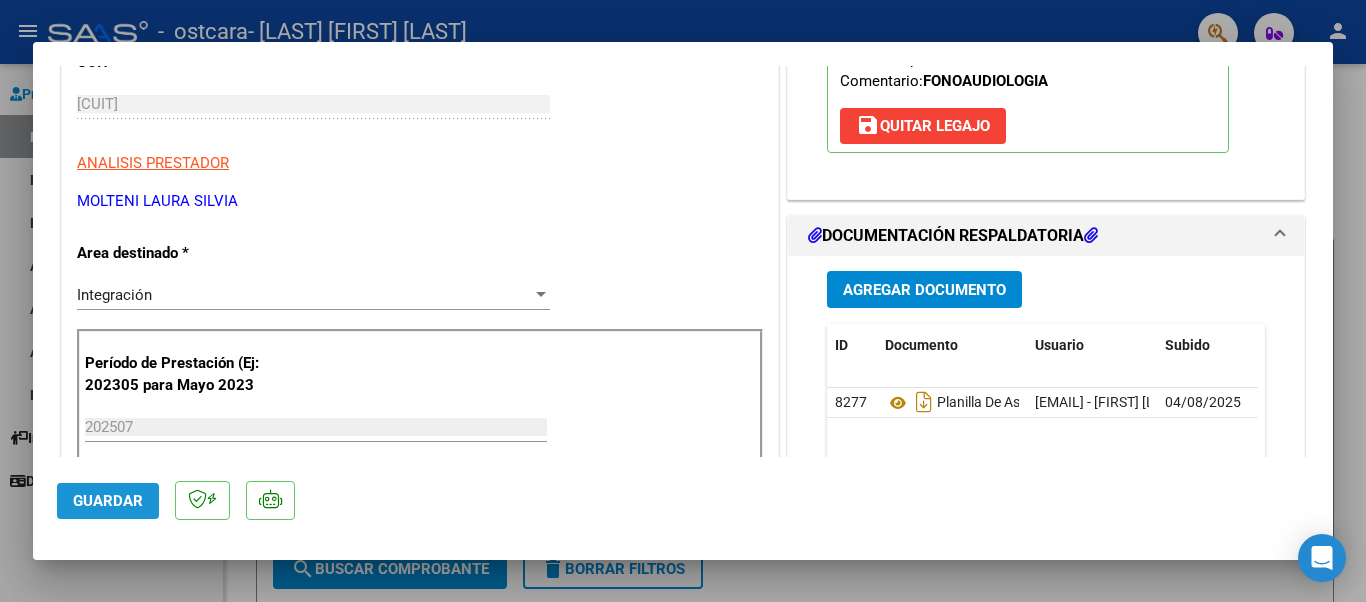 click on "Guardar" 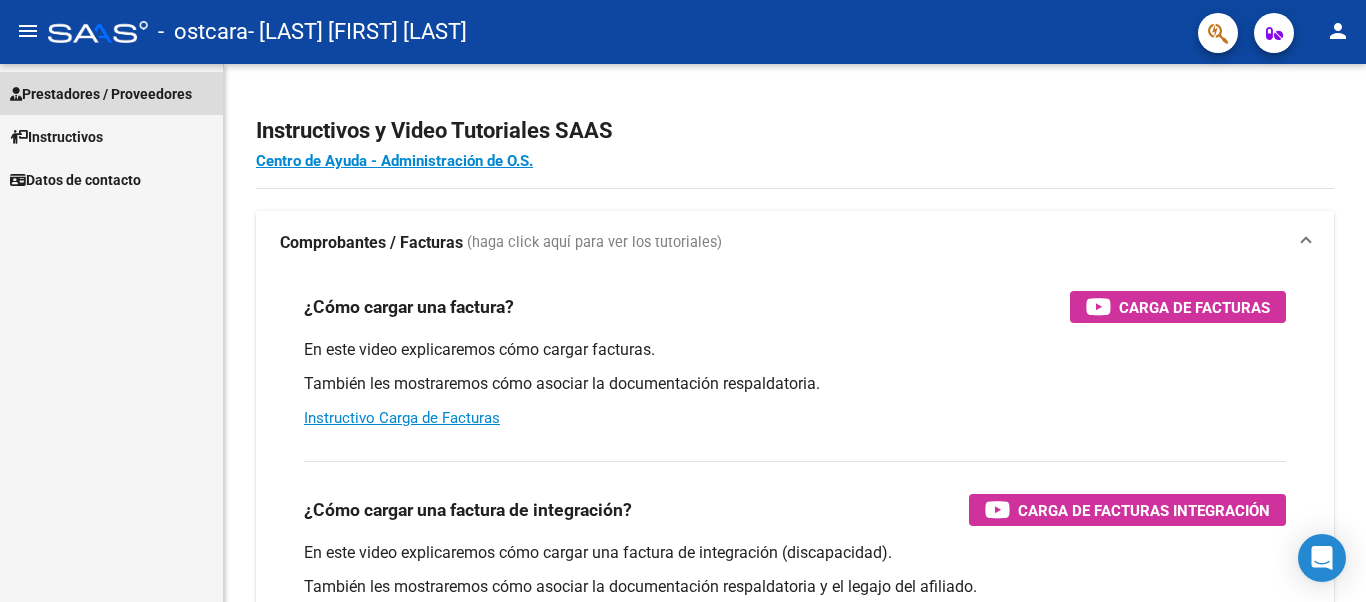 click on "Prestadores / Proveedores" at bounding box center (101, 94) 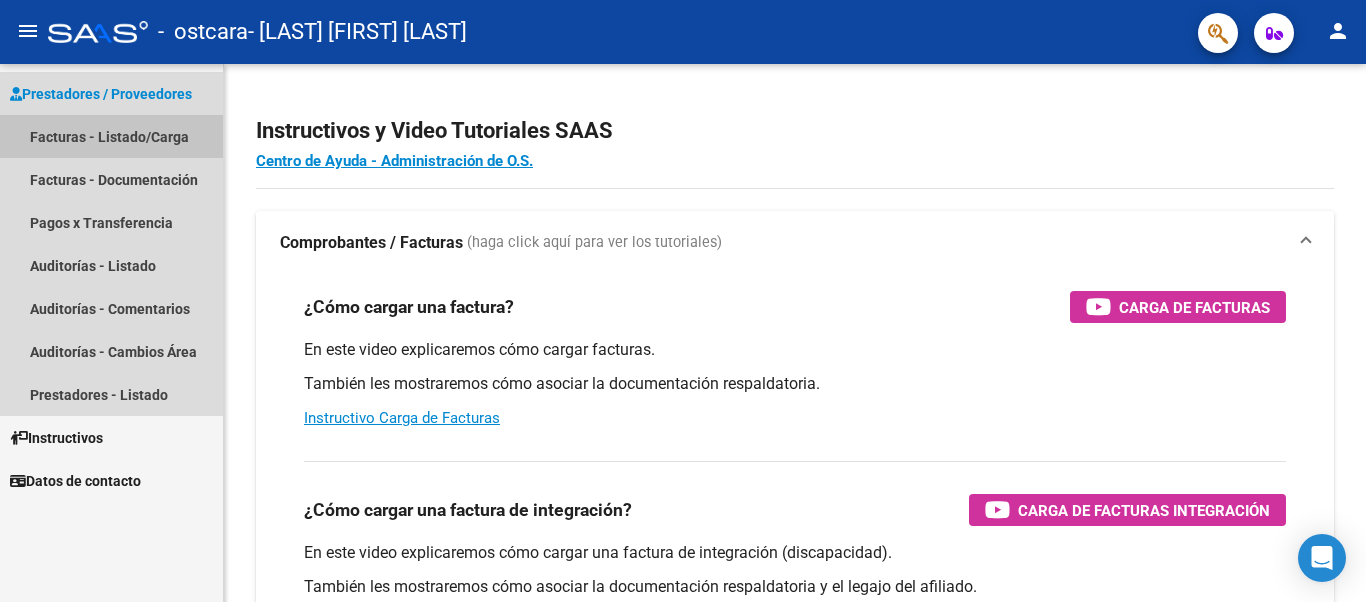 click on "Facturas - Listado/Carga" at bounding box center (111, 136) 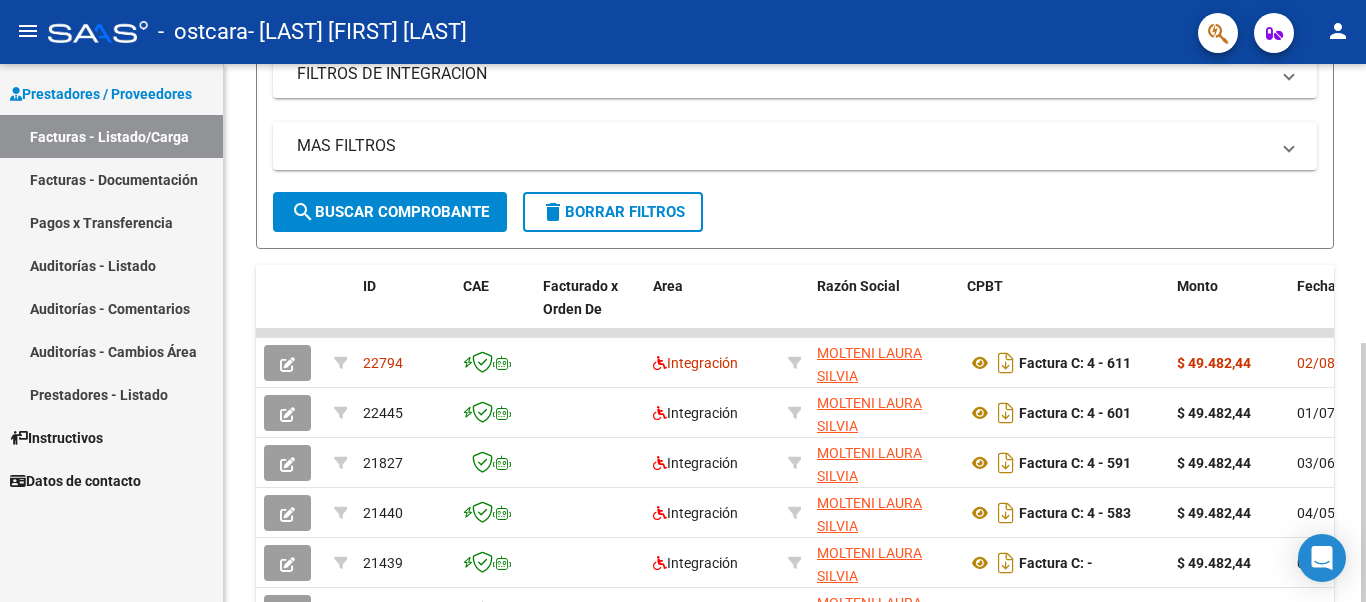 scroll, scrollTop: 380, scrollLeft: 0, axis: vertical 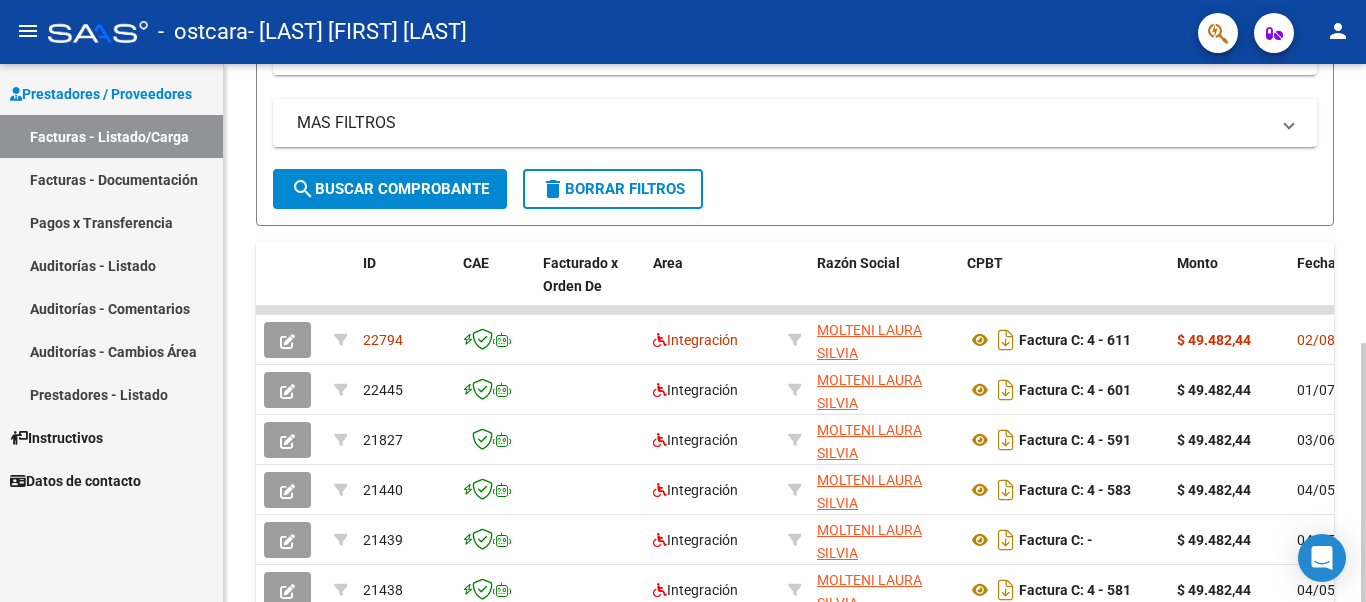 click on "Video tutorial   PRESTADORES -> Listado de CPBTs Emitidos por Prestadores / Proveedores (alt+q)   Cargar Comprobante
cloud_download  CSV  cloud_download  EXCEL  cloud_download  Estandar   Descarga Masiva
Filtros Id Area Area Todos Confirmado   Mostrar totalizadores   FILTROS DEL COMPROBANTE  Comprobante Tipo Comprobante Tipo Start date – End date Fec. Comprobante Desde / Hasta Días Emisión Desde(cant. días) Días Emisión Hasta(cant. días) CUIT / Razón Social Pto. Venta Nro. Comprobante Código SSS CAE Válido CAE Válido Todos Cargado Módulo Hosp. Todos Tiene facturacion Apócrifa Hospital Refes  FILTROS DE INTEGRACION  Período De Prestación Campos del Archivo de Rendición Devuelto x SSS (dr_envio) Todos Rendido x SSS (dr_envio) Tipo de Registro Tipo de Registro Período Presentación Período Presentación Campos del Legajo Asociado (preaprobación) Afiliado Legajo (cuil/nombre) Todos Solo facturas preaprobadas  MAS FILTROS  Todos Con Doc. Respaldatoria Todos Con Trazabilidad Todos – – 2" 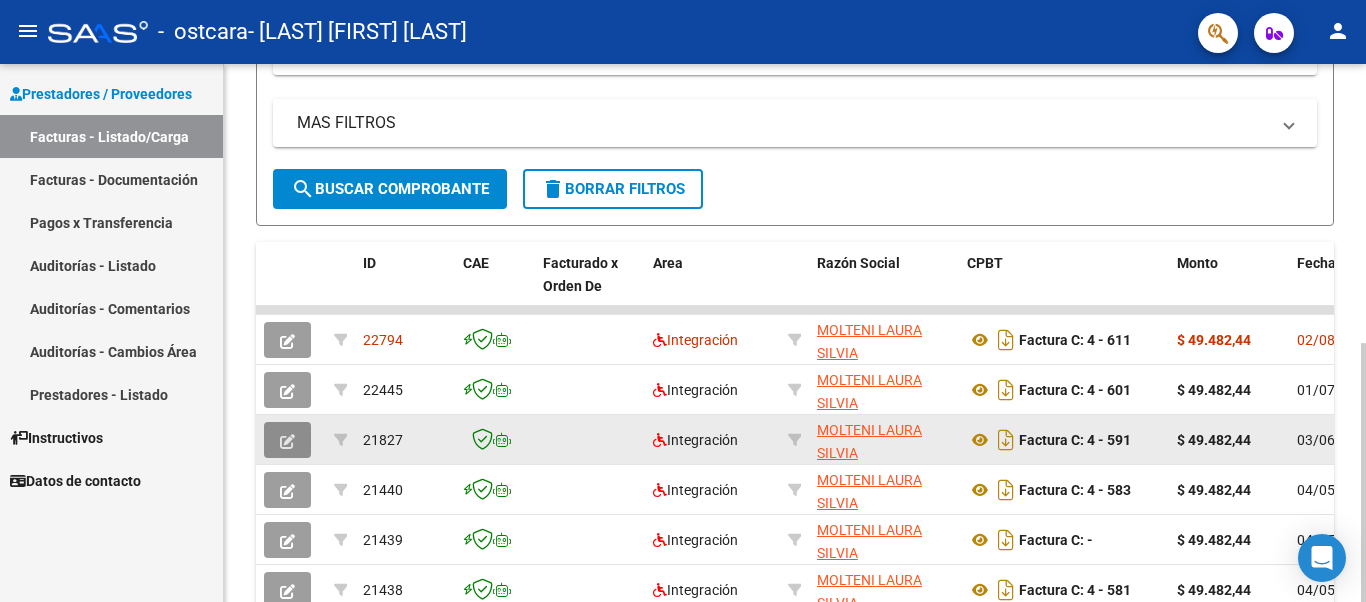 click 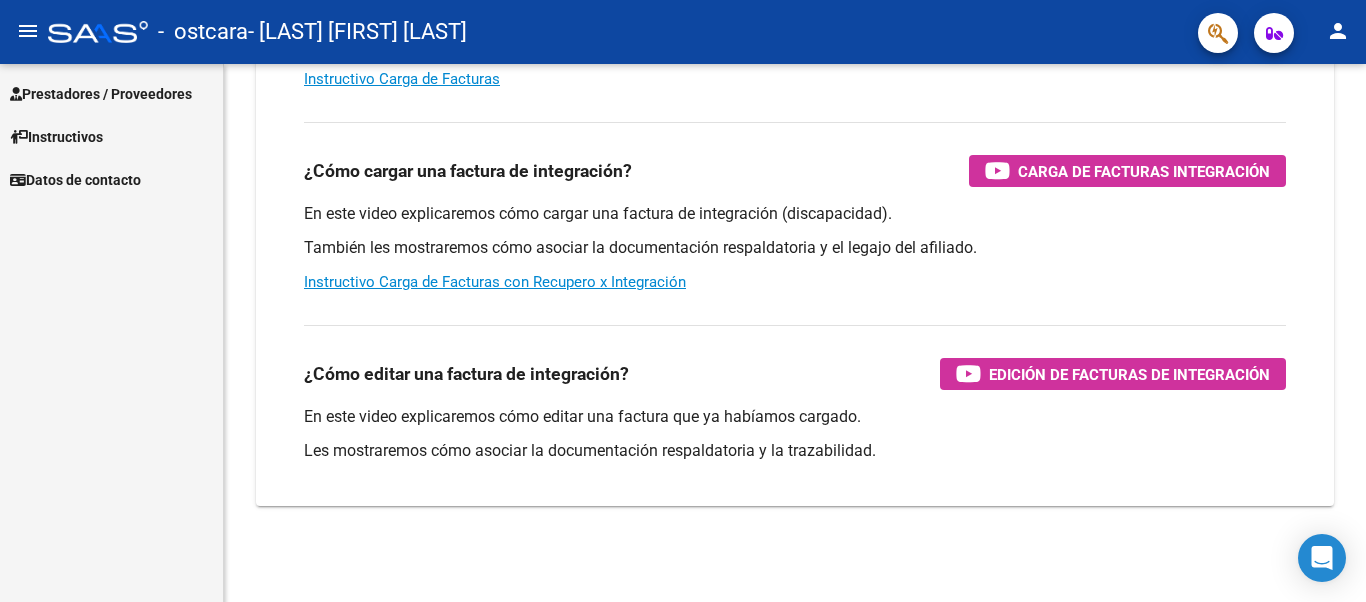 scroll, scrollTop: 339, scrollLeft: 0, axis: vertical 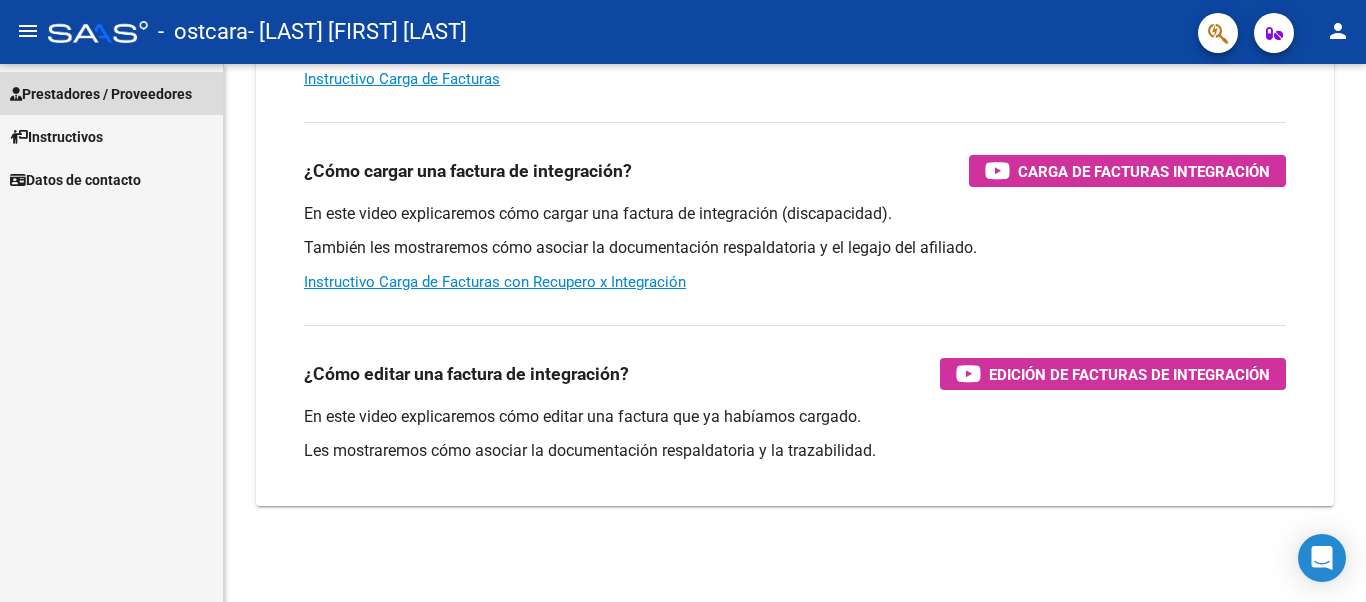 click on "Prestadores / Proveedores" at bounding box center (101, 94) 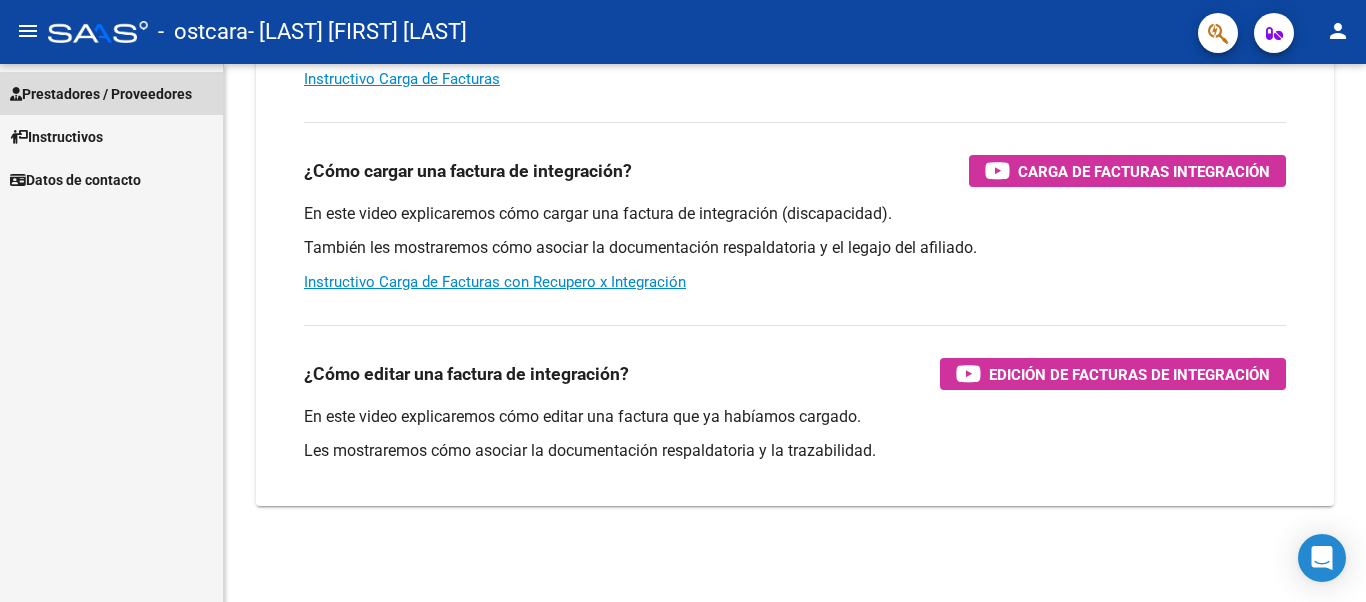 click on "Prestadores / Proveedores" at bounding box center (101, 94) 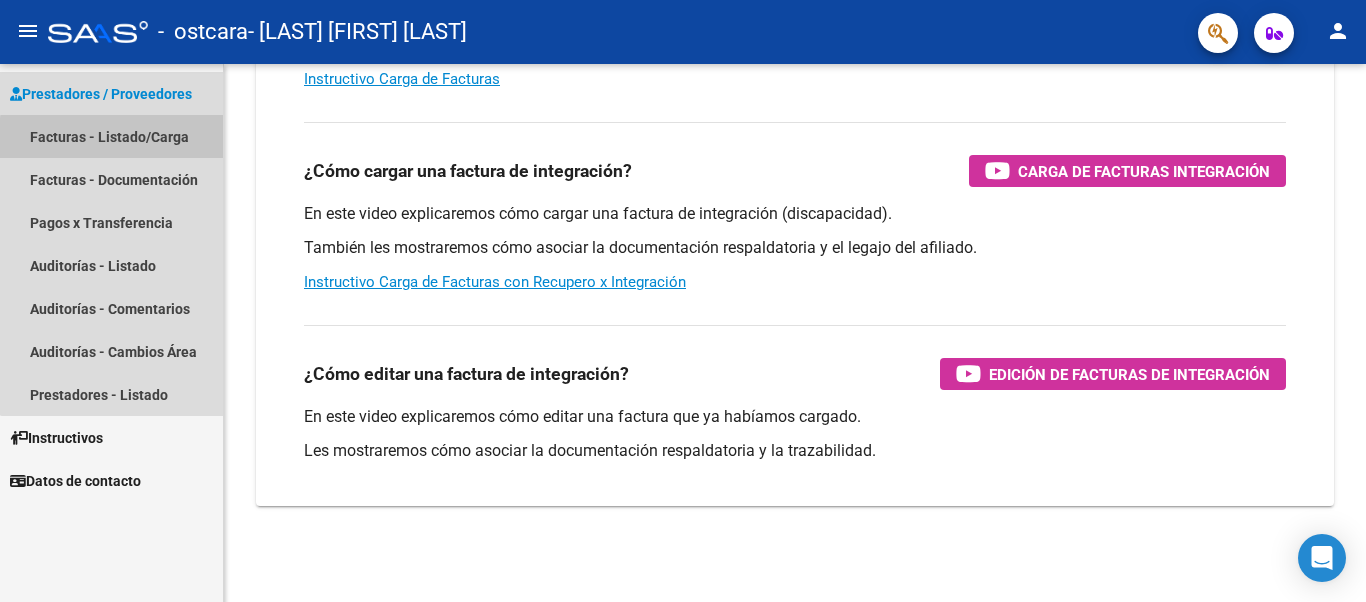 click on "Facturas - Listado/Carga" at bounding box center (111, 136) 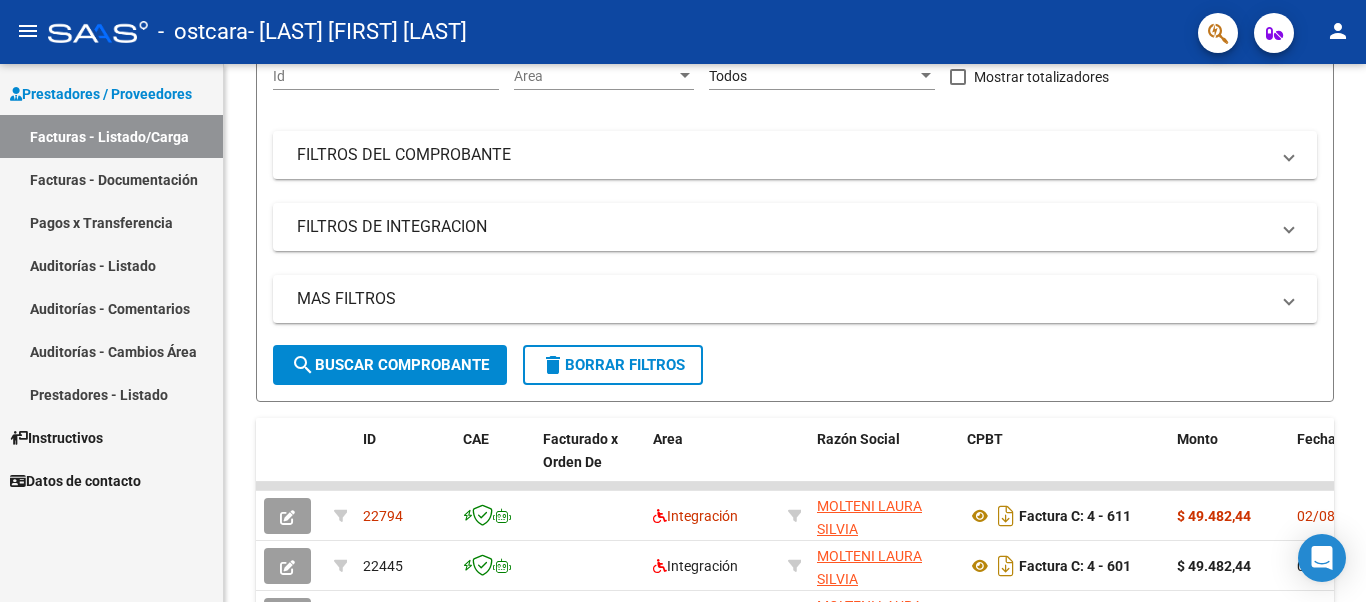 scroll, scrollTop: 380, scrollLeft: 0, axis: vertical 